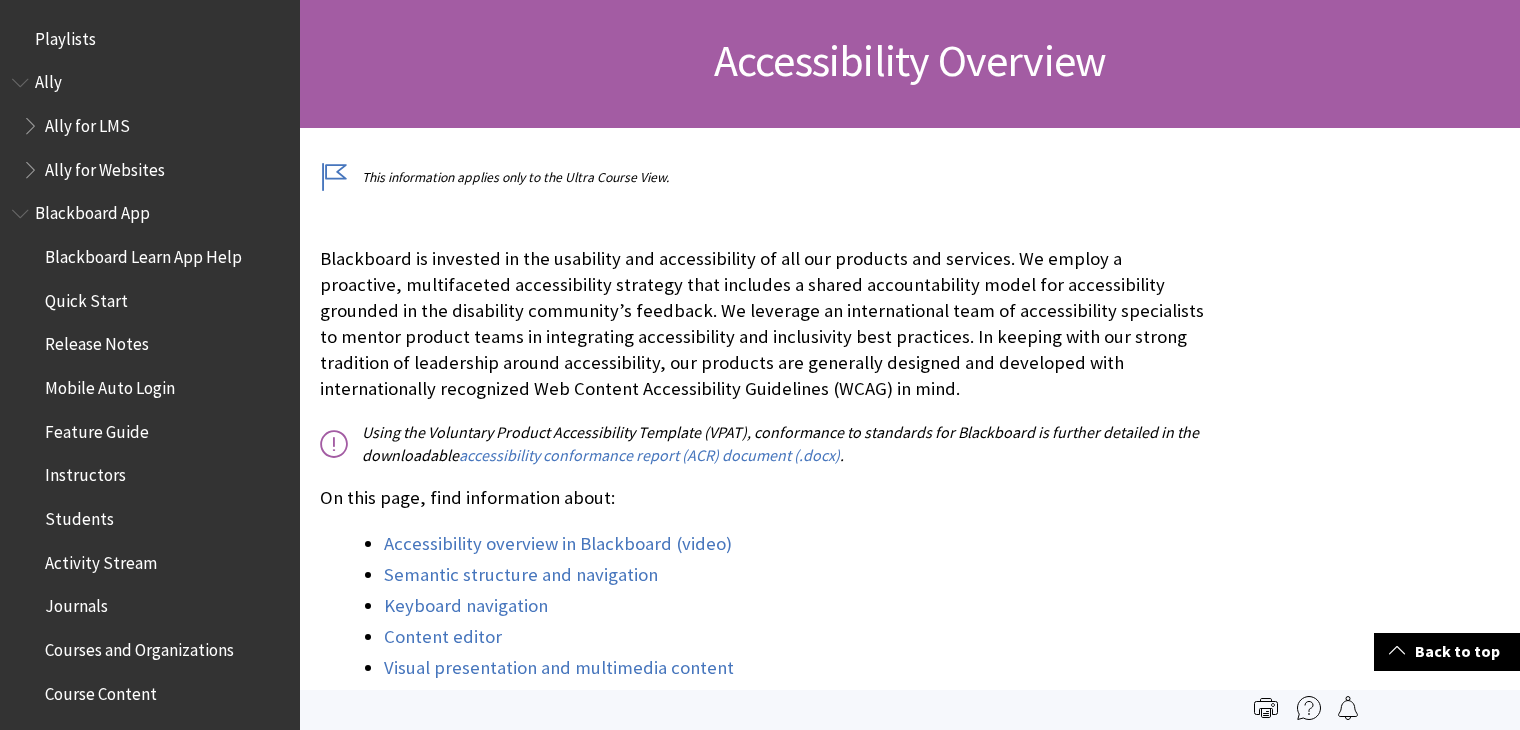 scroll, scrollTop: 290, scrollLeft: 0, axis: vertical 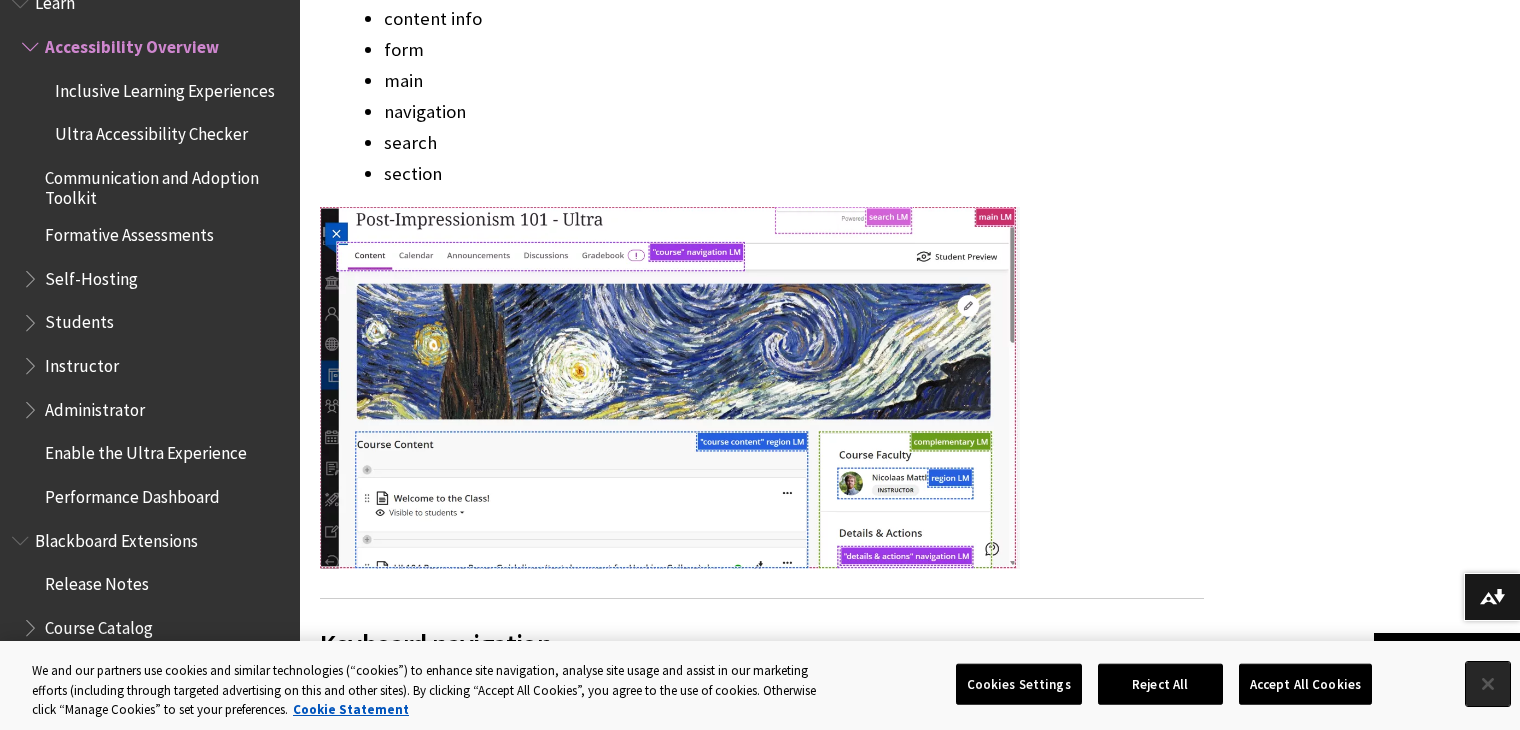 click at bounding box center [1488, 684] 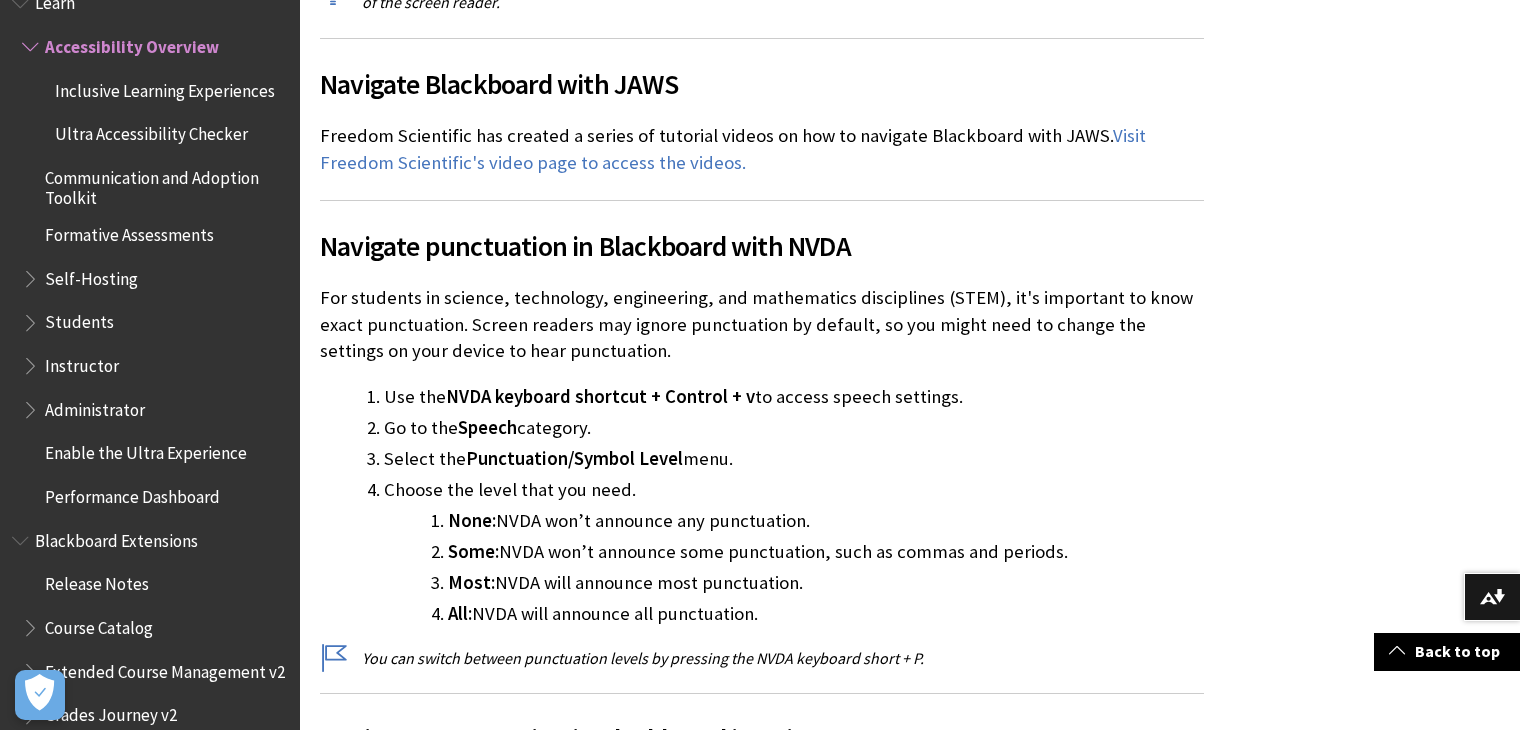 scroll, scrollTop: 6860, scrollLeft: 0, axis: vertical 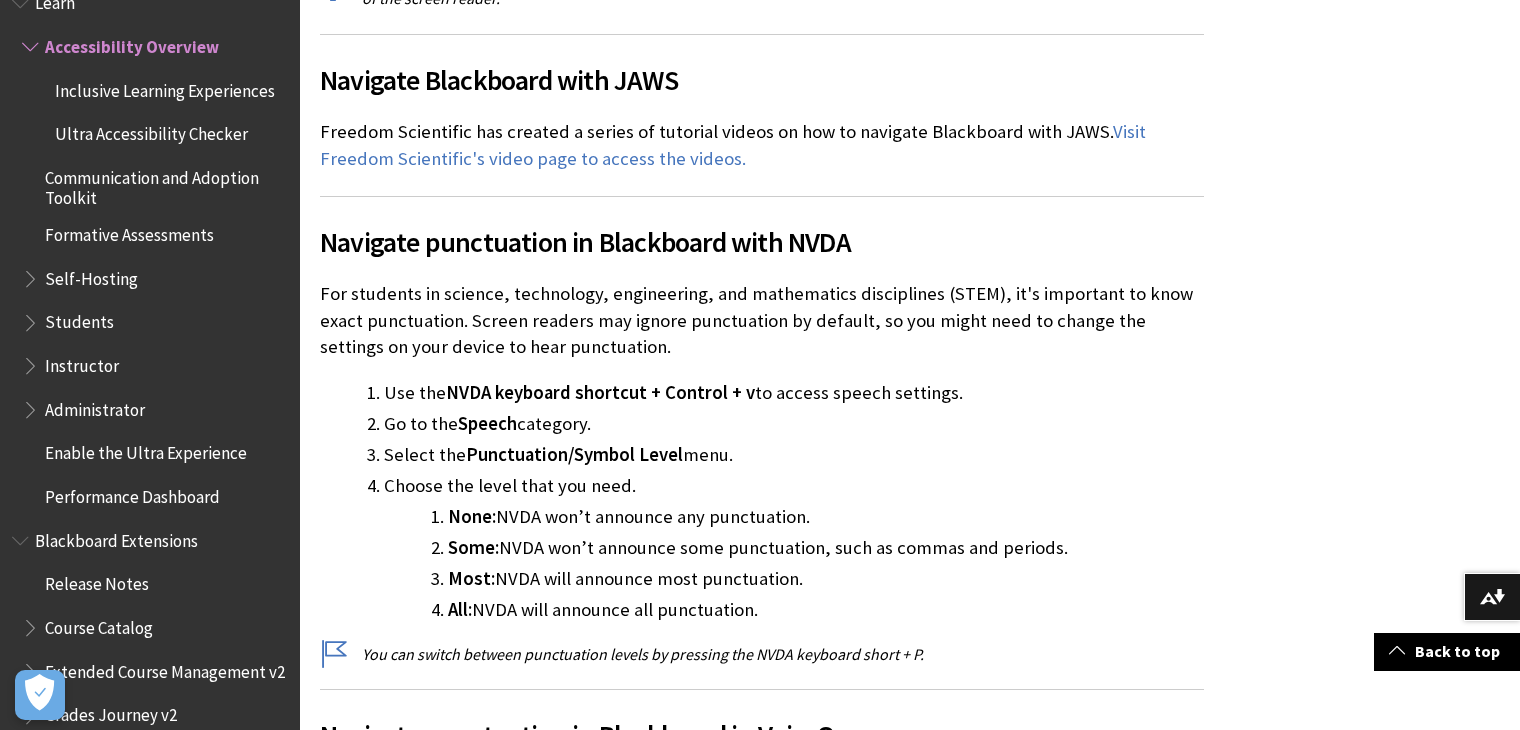 click at bounding box center [32, 318] 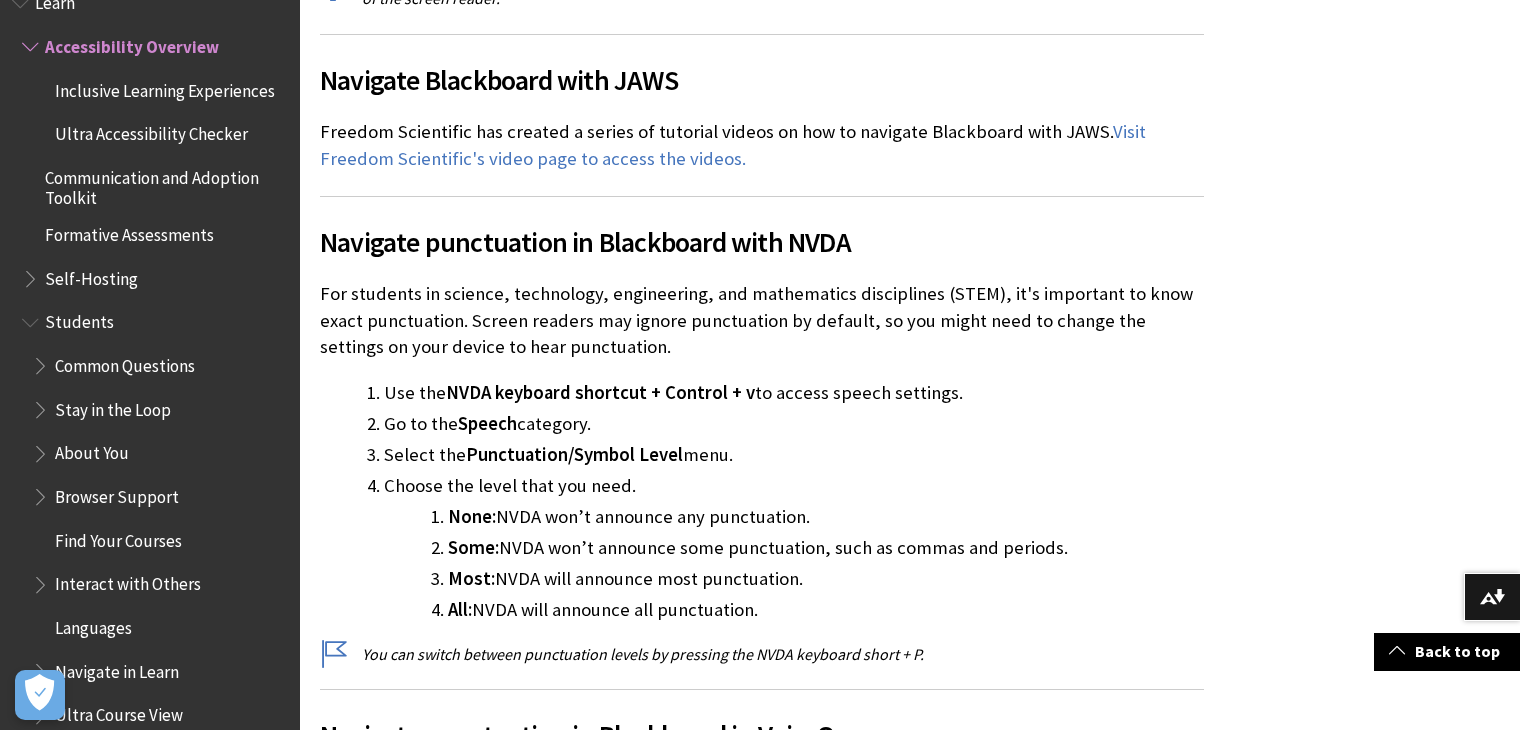 scroll, scrollTop: 7040, scrollLeft: 0, axis: vertical 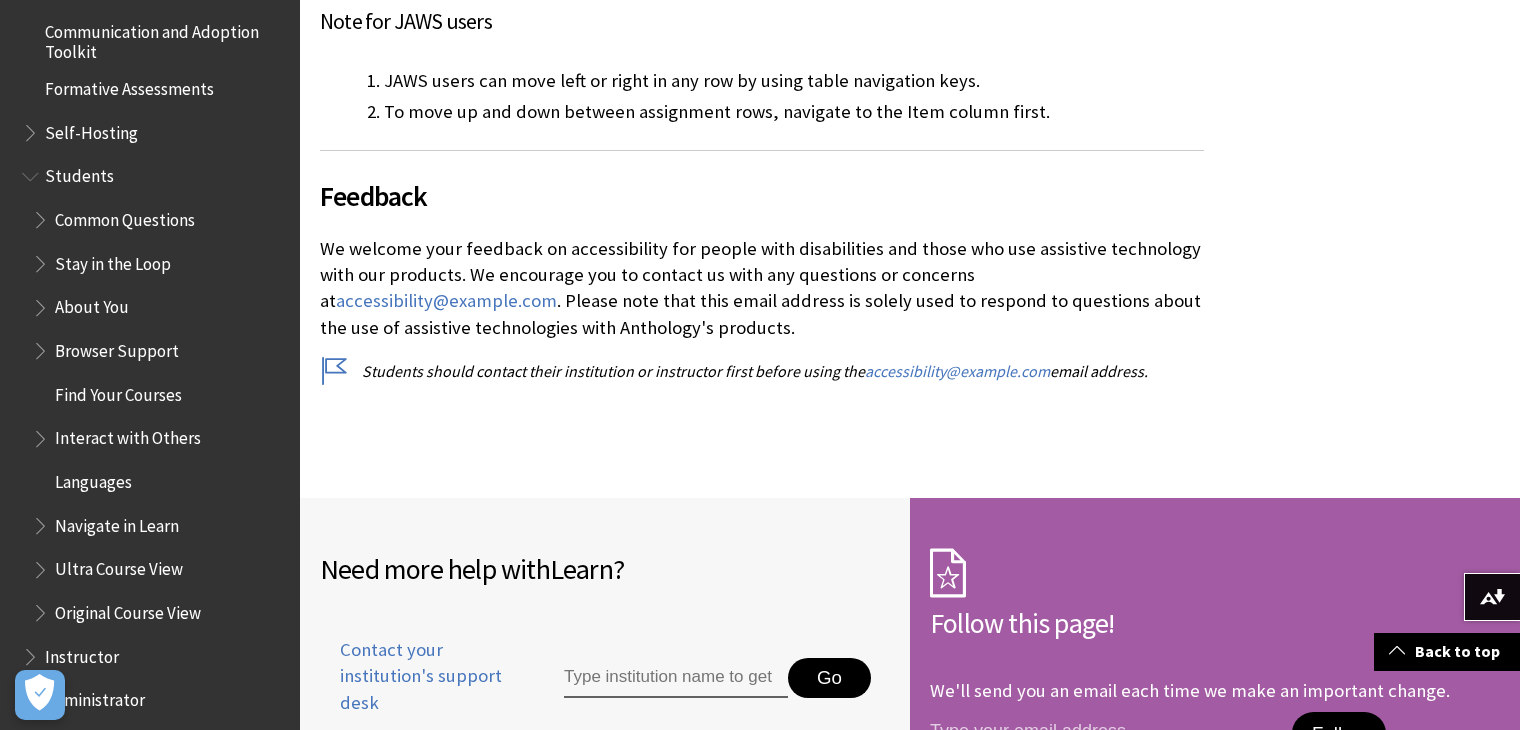 click on "Navigate in Learn" at bounding box center [117, 522] 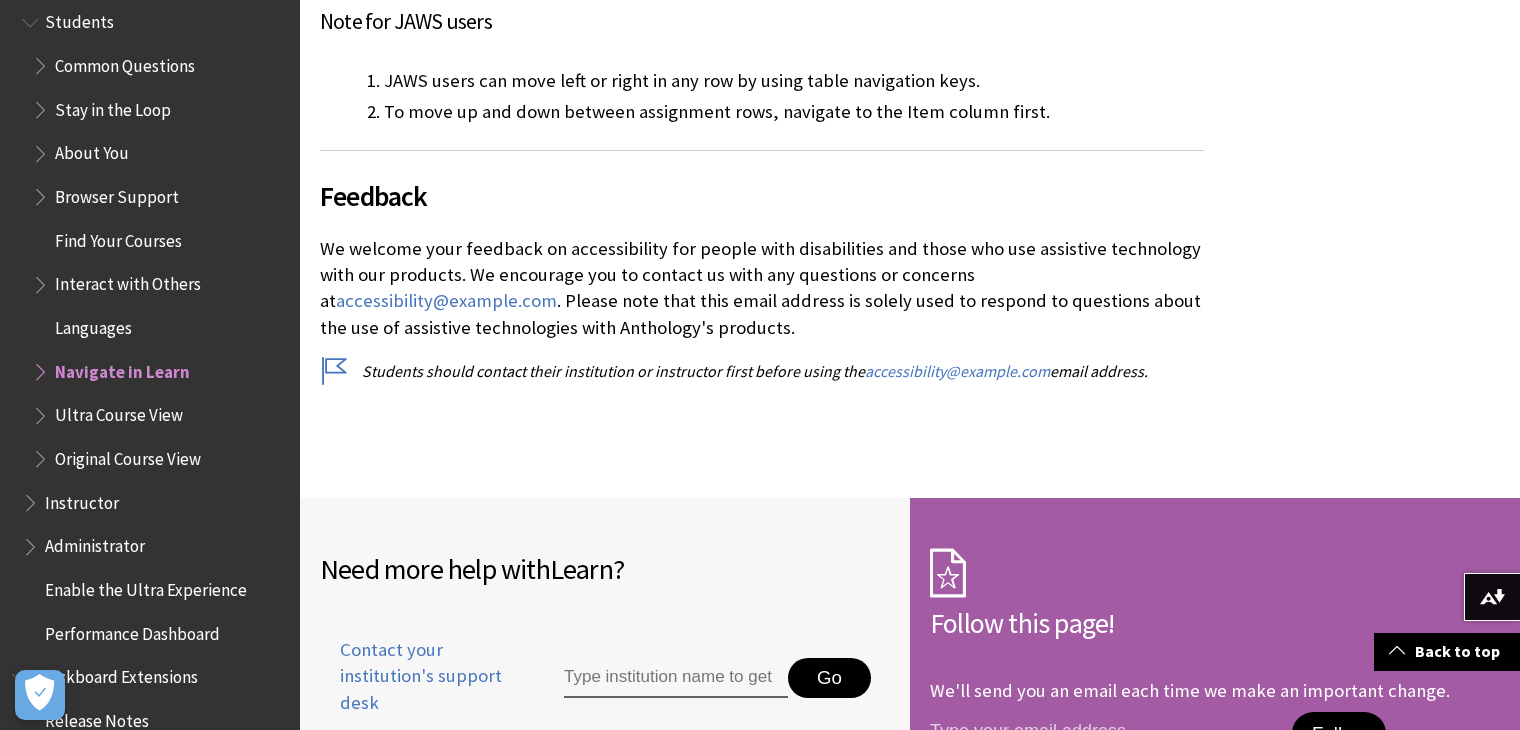 scroll, scrollTop: 2044, scrollLeft: 0, axis: vertical 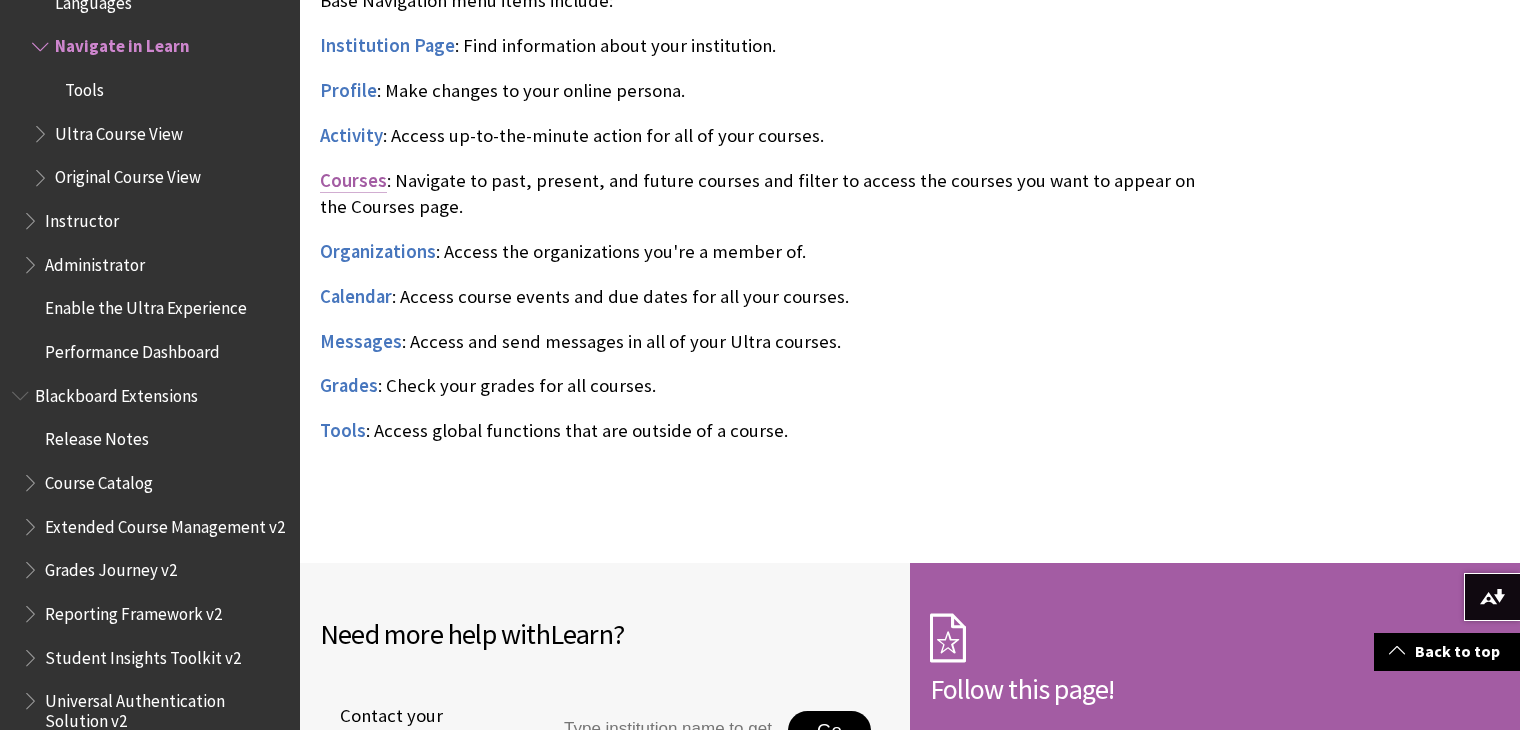 click on "Courses" at bounding box center [353, 180] 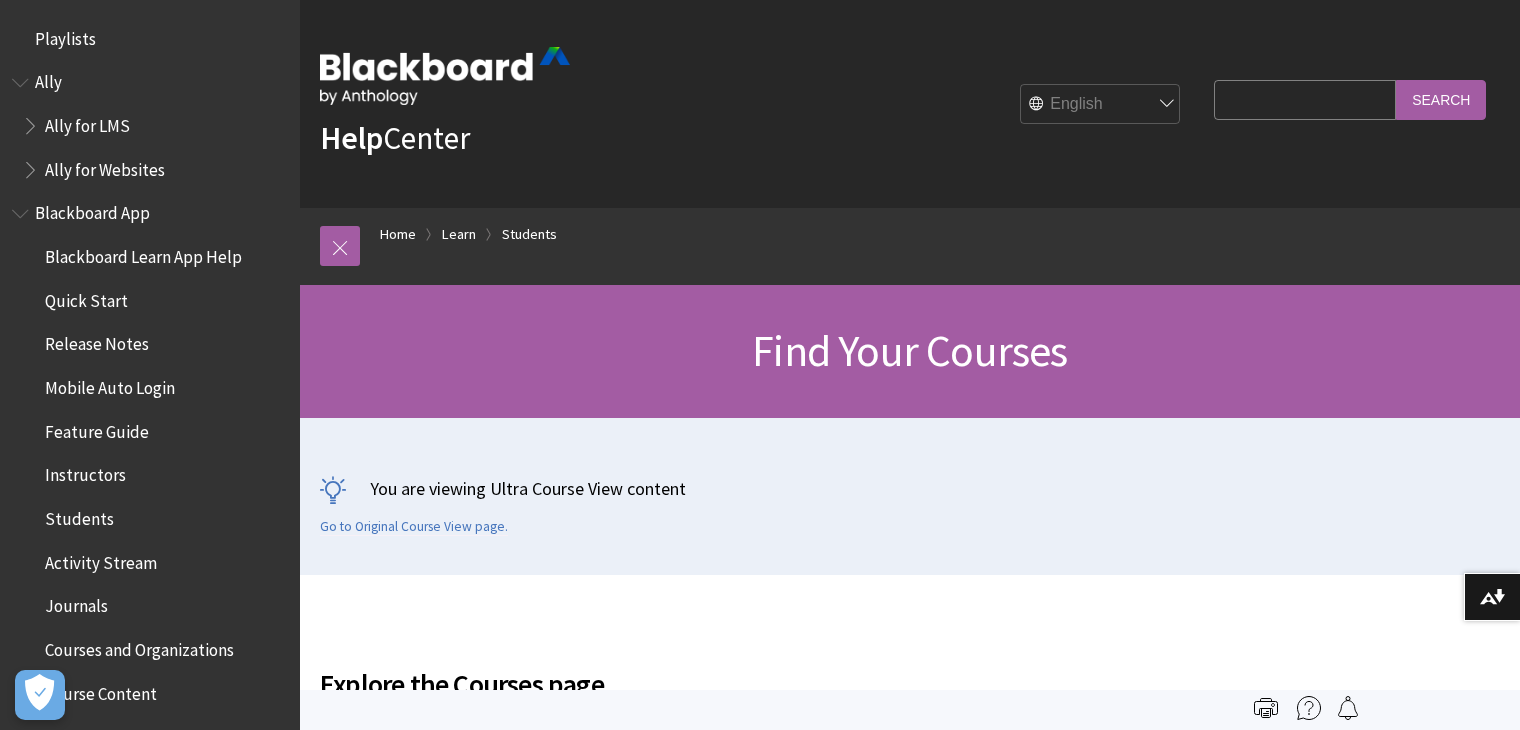 scroll, scrollTop: 328, scrollLeft: 0, axis: vertical 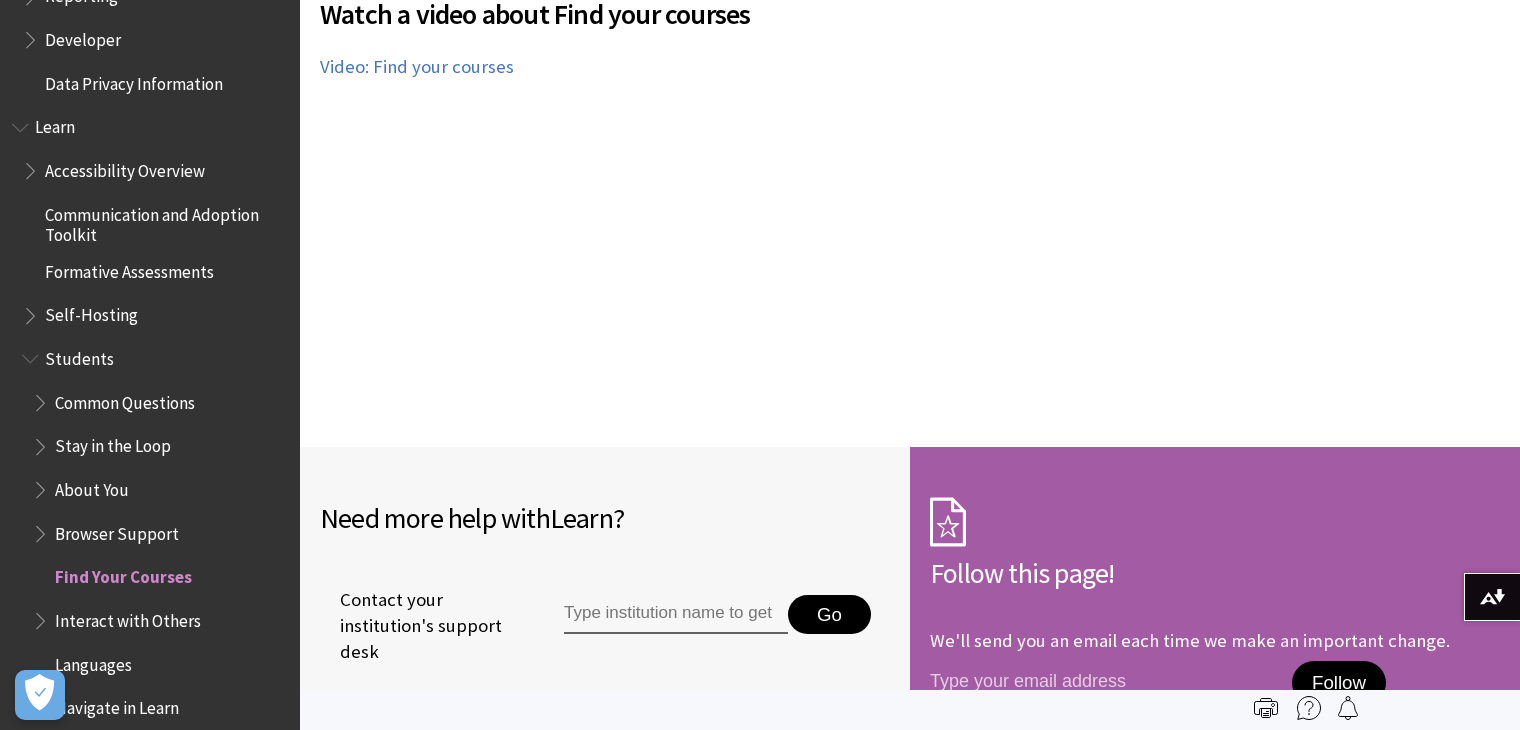 click at bounding box center [42, 529] 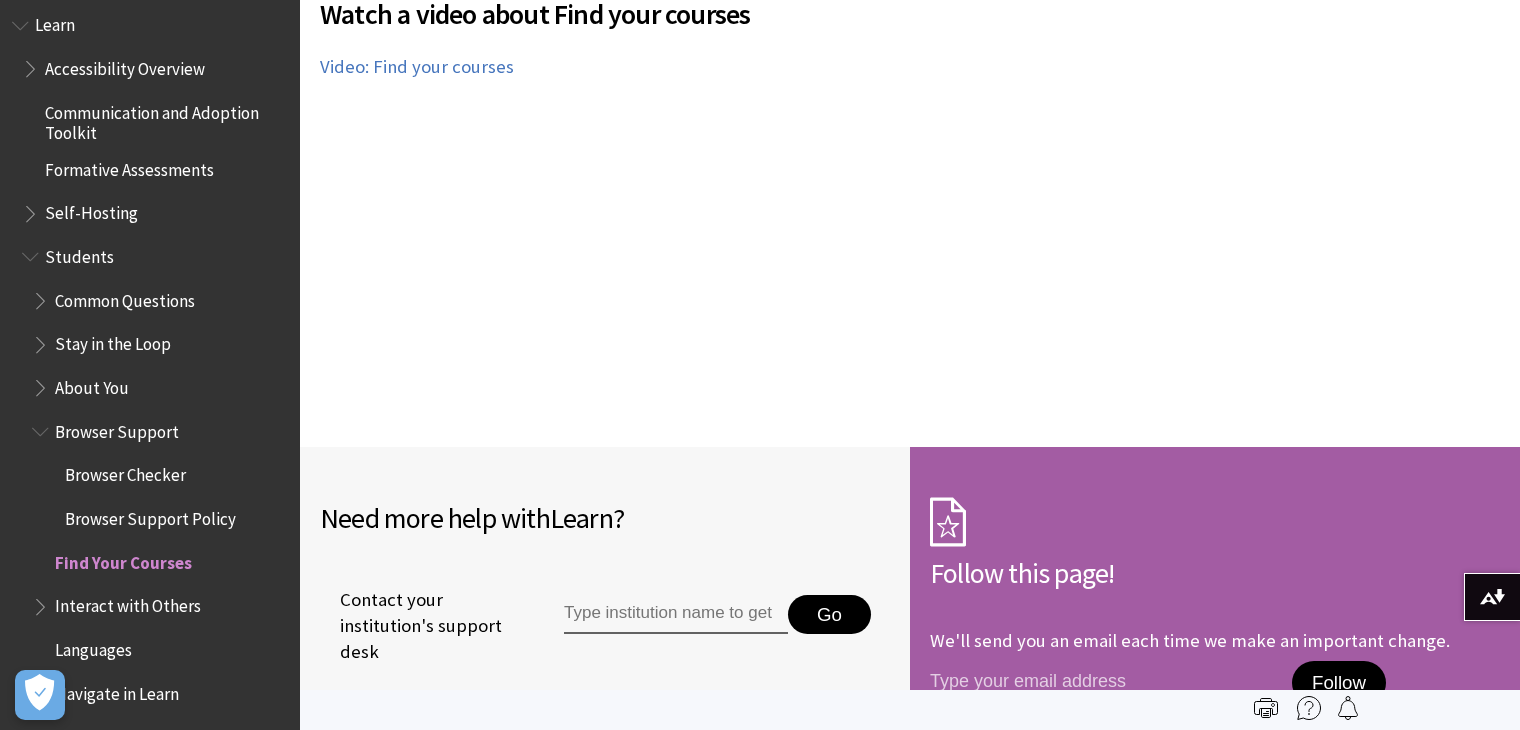 scroll, scrollTop: 1899, scrollLeft: 0, axis: vertical 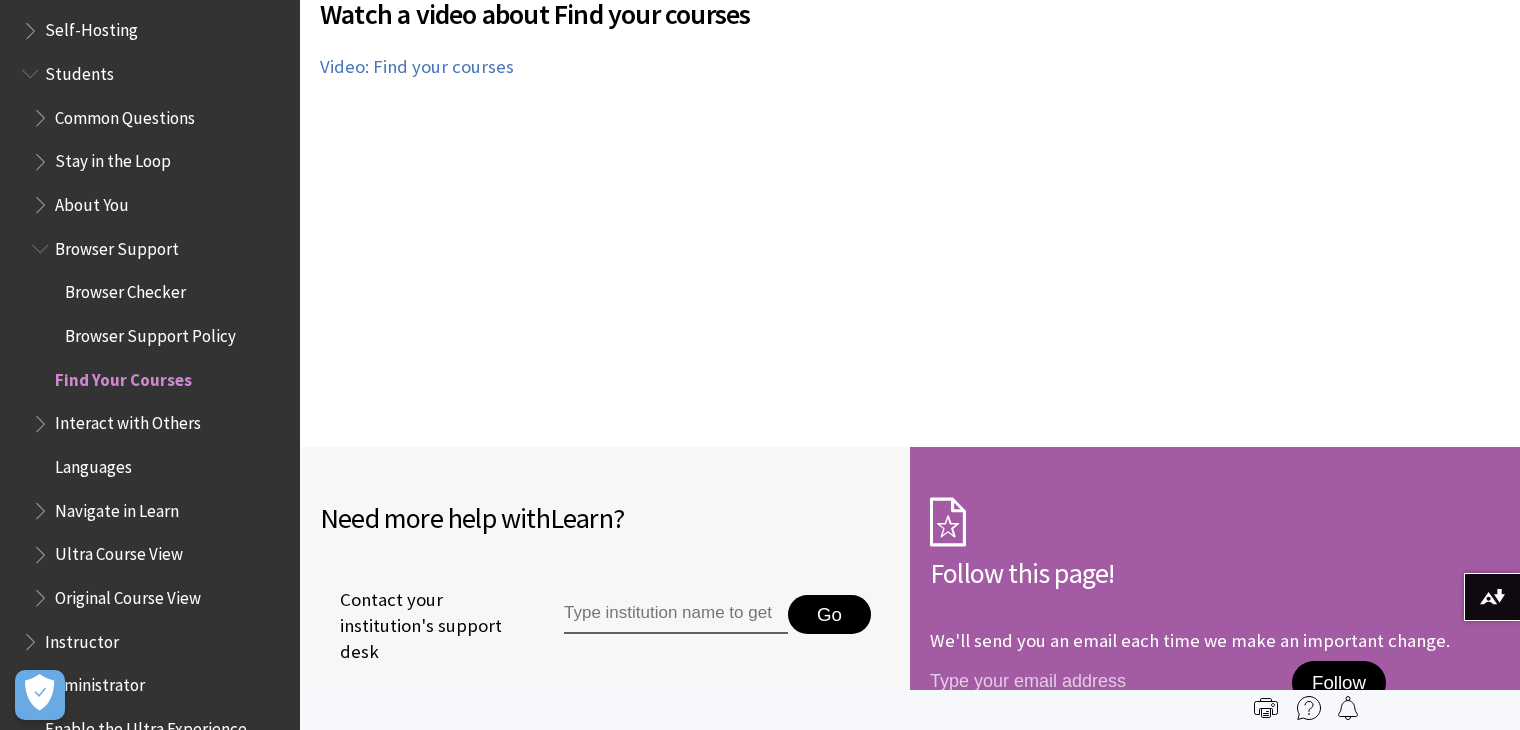 click on "Interact with Others" at bounding box center [128, 420] 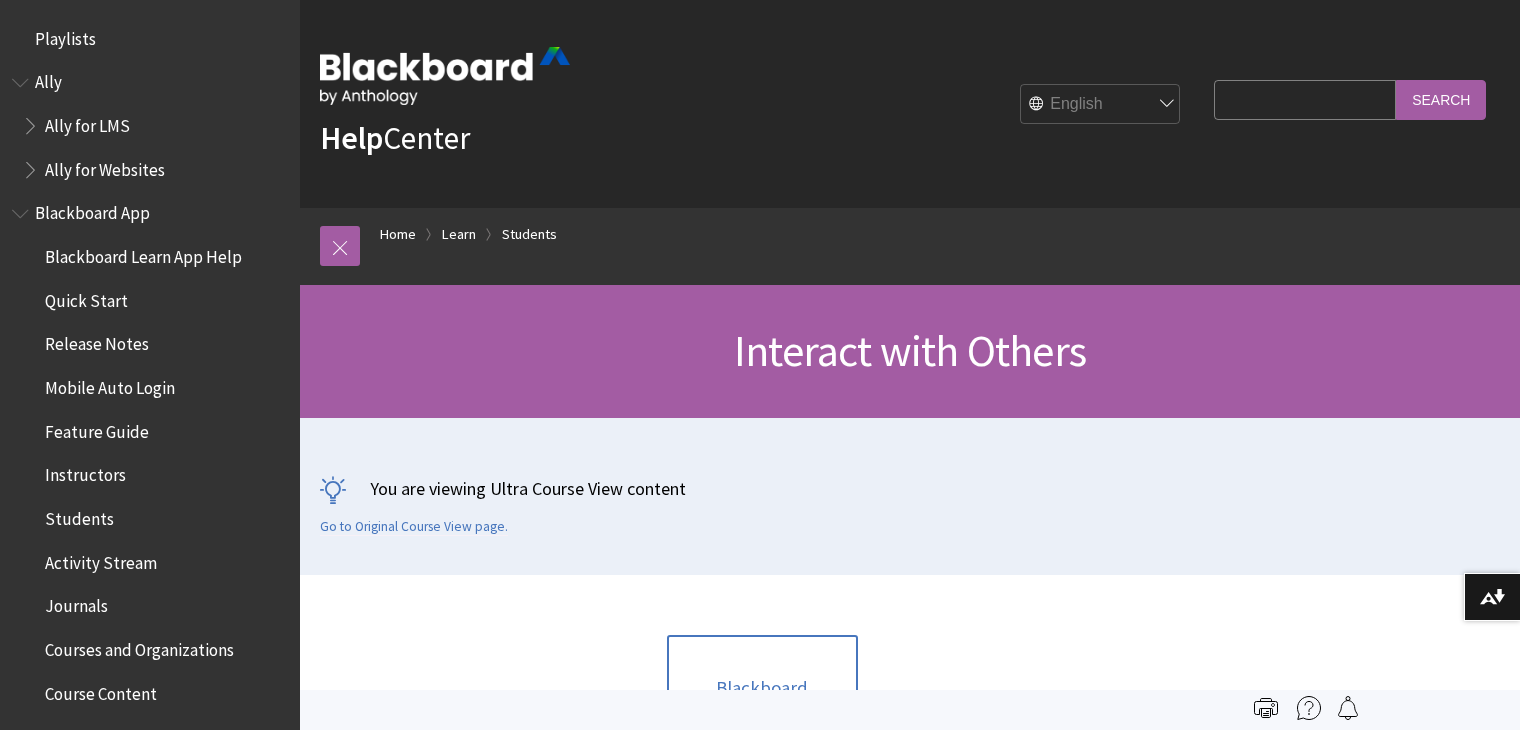 scroll, scrollTop: 0, scrollLeft: 0, axis: both 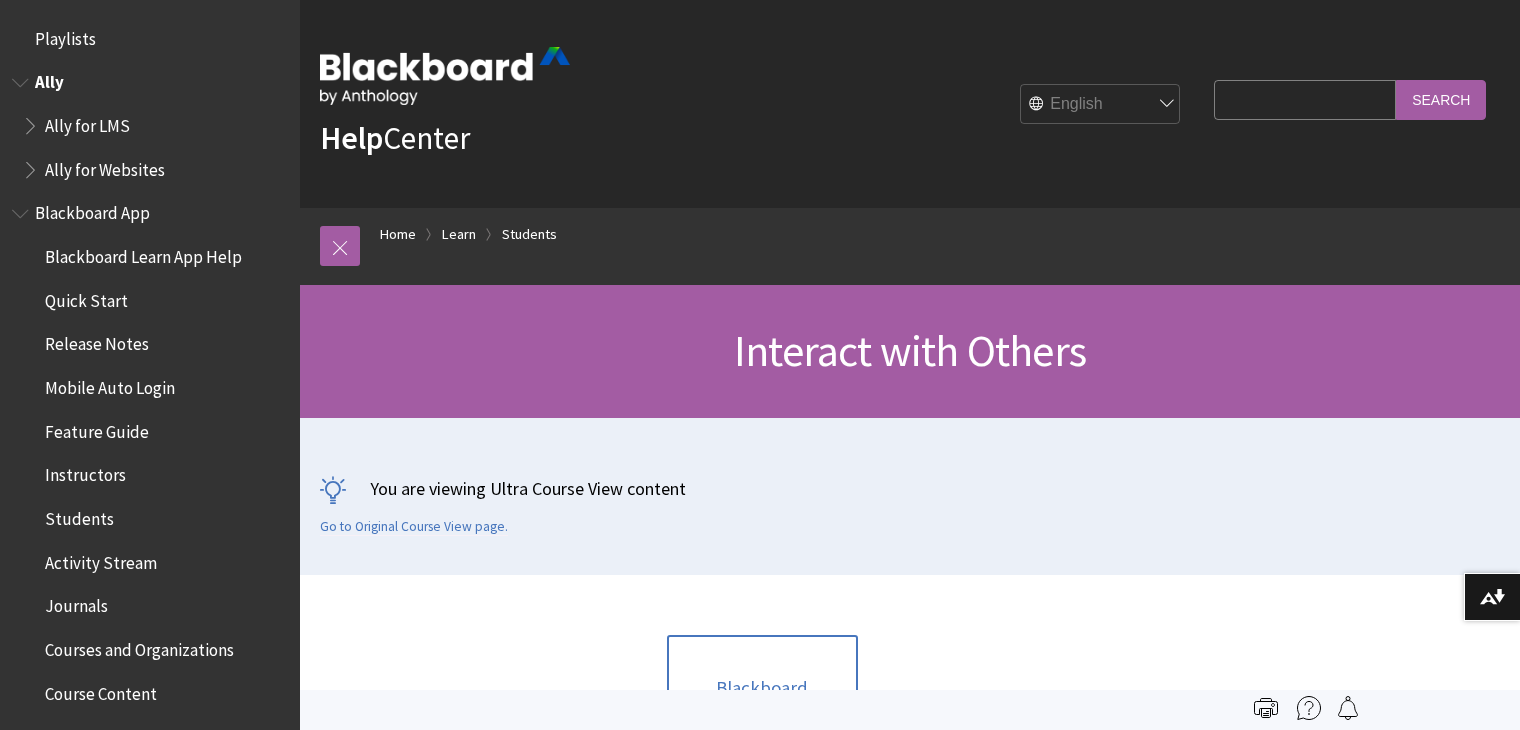 click at bounding box center [32, 165] 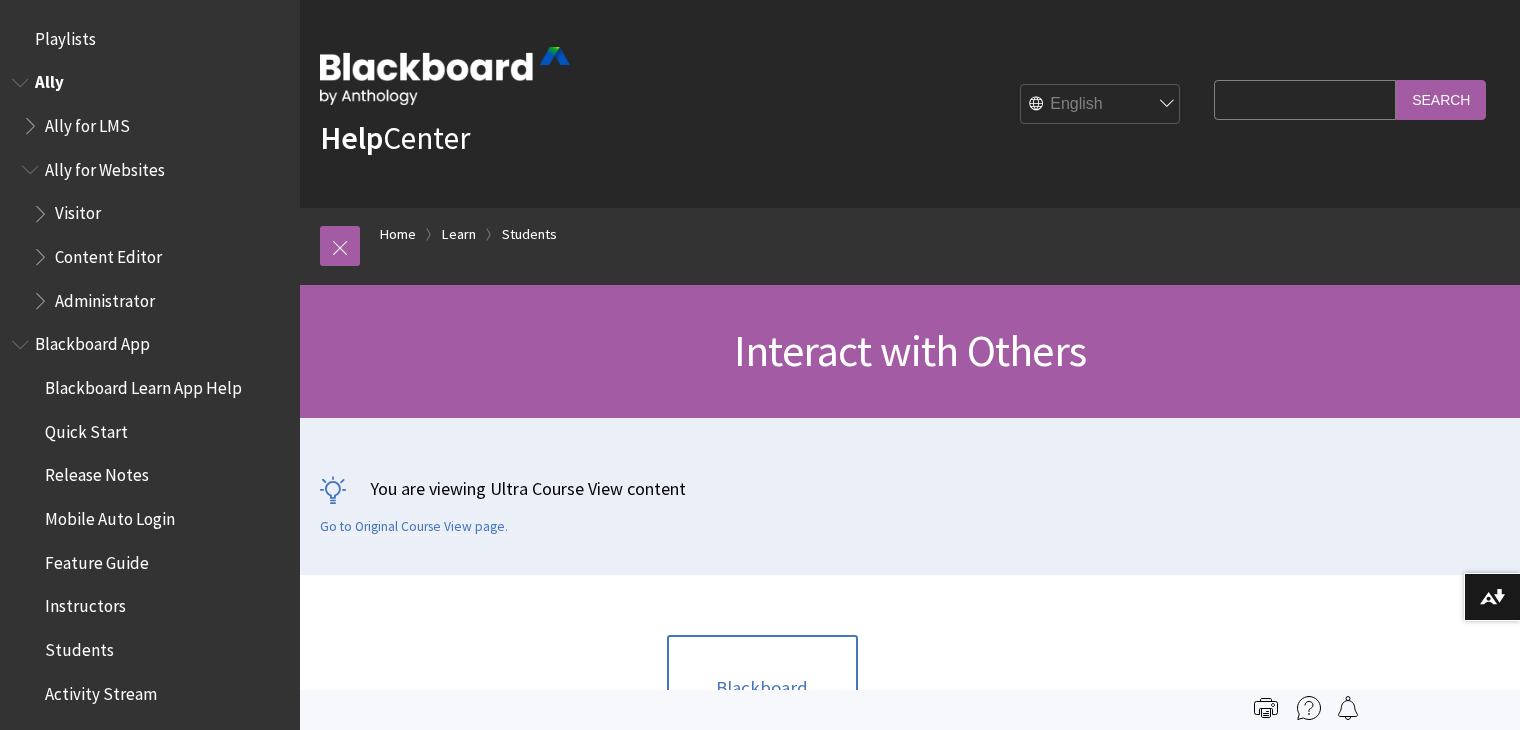 click at bounding box center [42, 252] 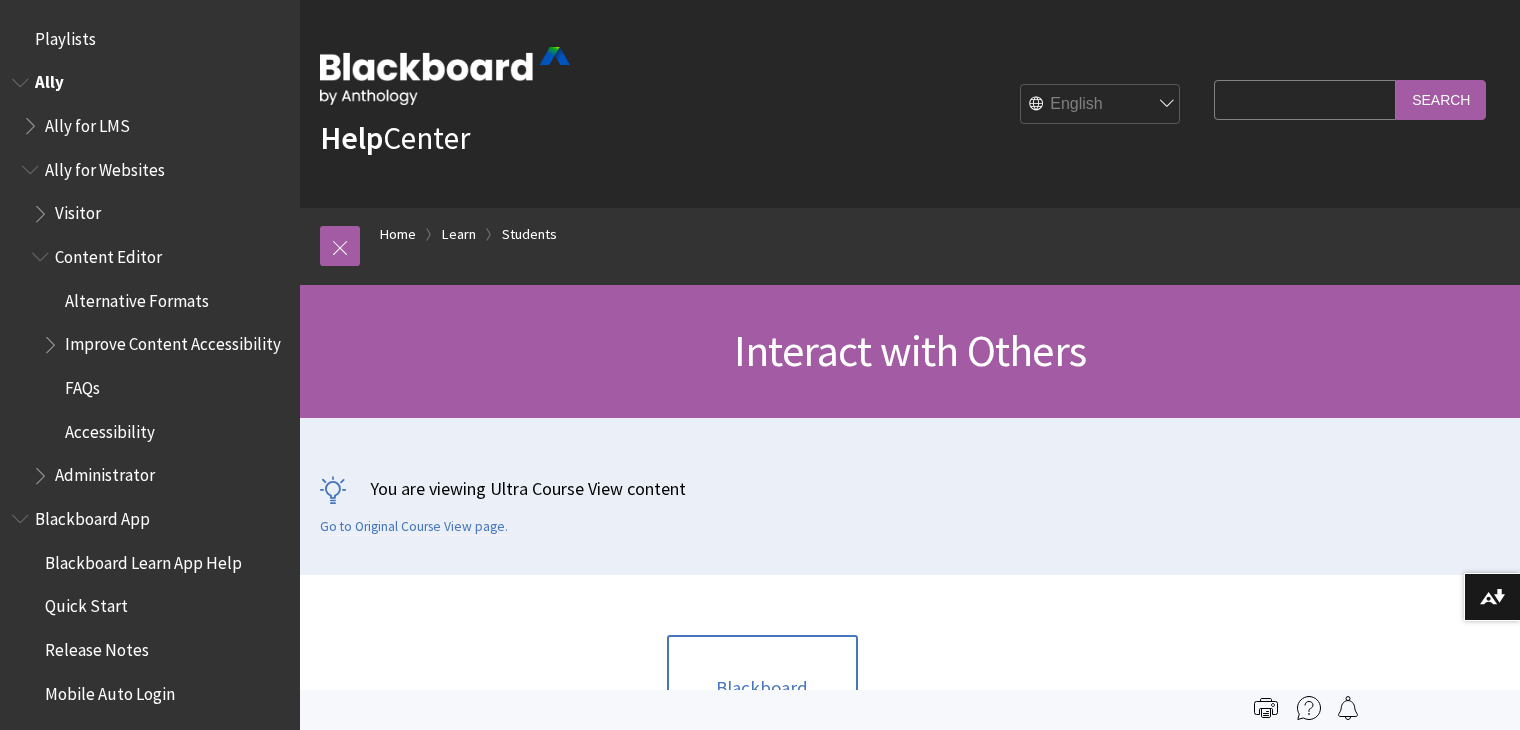 click on "Alternative Formats" at bounding box center [137, 297] 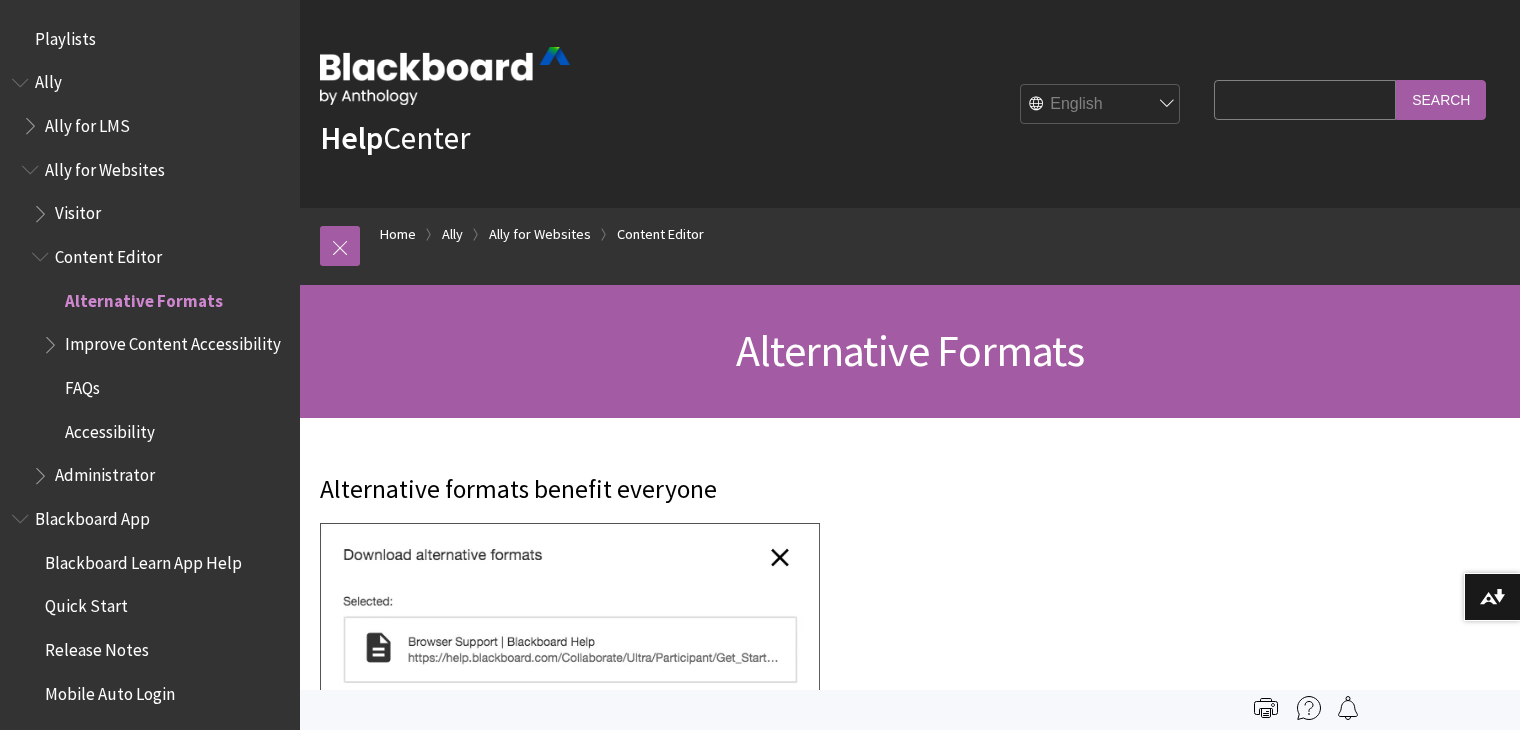 scroll, scrollTop: 0, scrollLeft: 0, axis: both 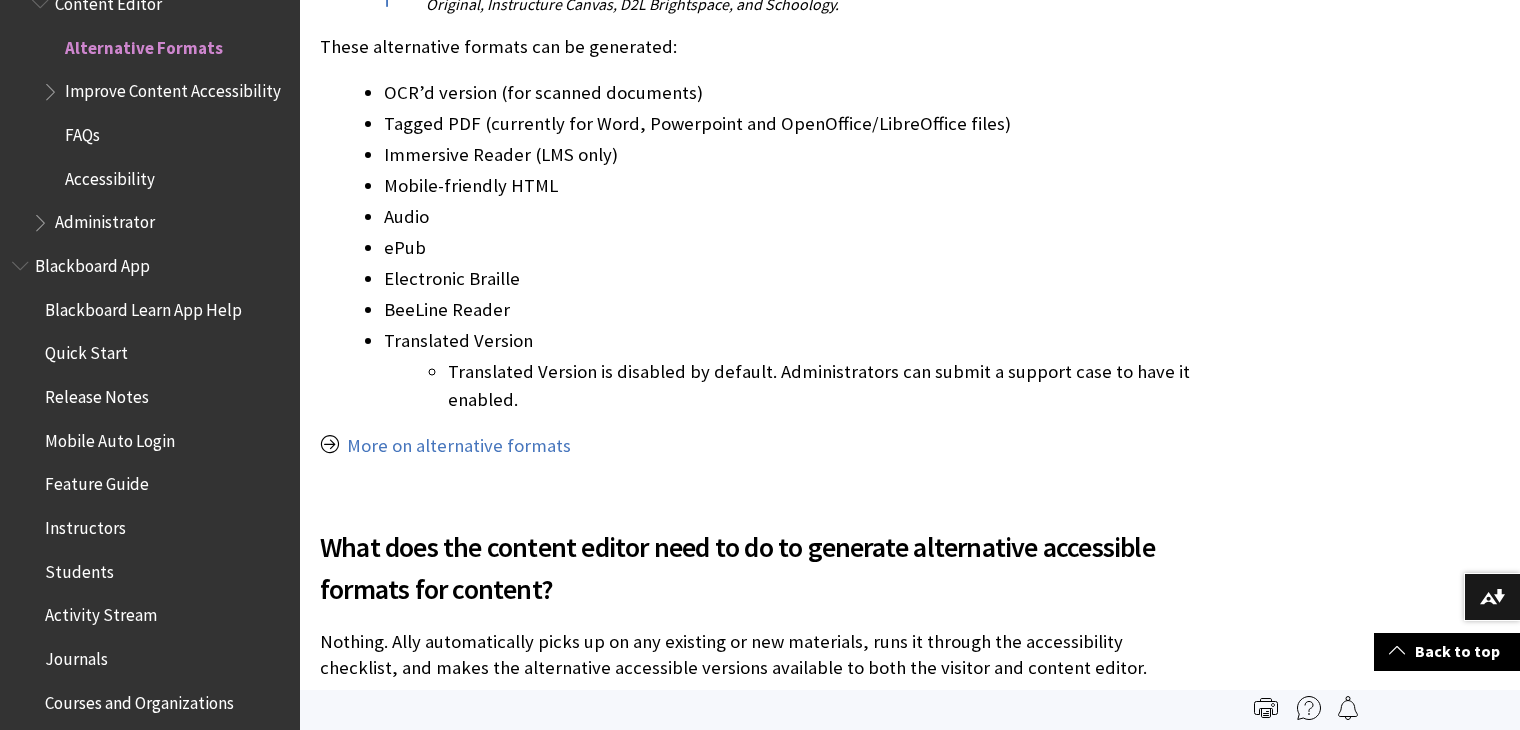click on "Improve Content Accessibility" at bounding box center (173, 88) 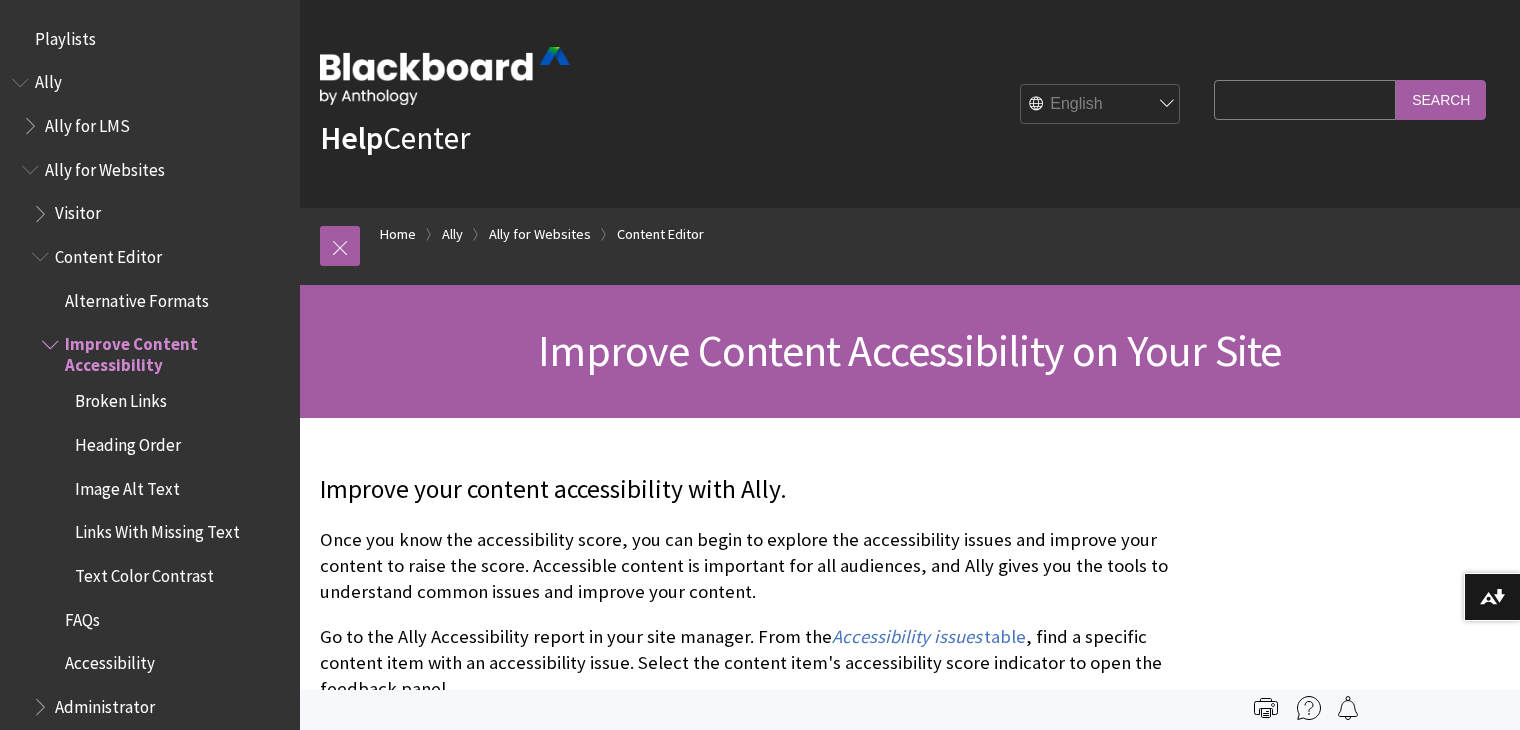 scroll, scrollTop: 0, scrollLeft: 0, axis: both 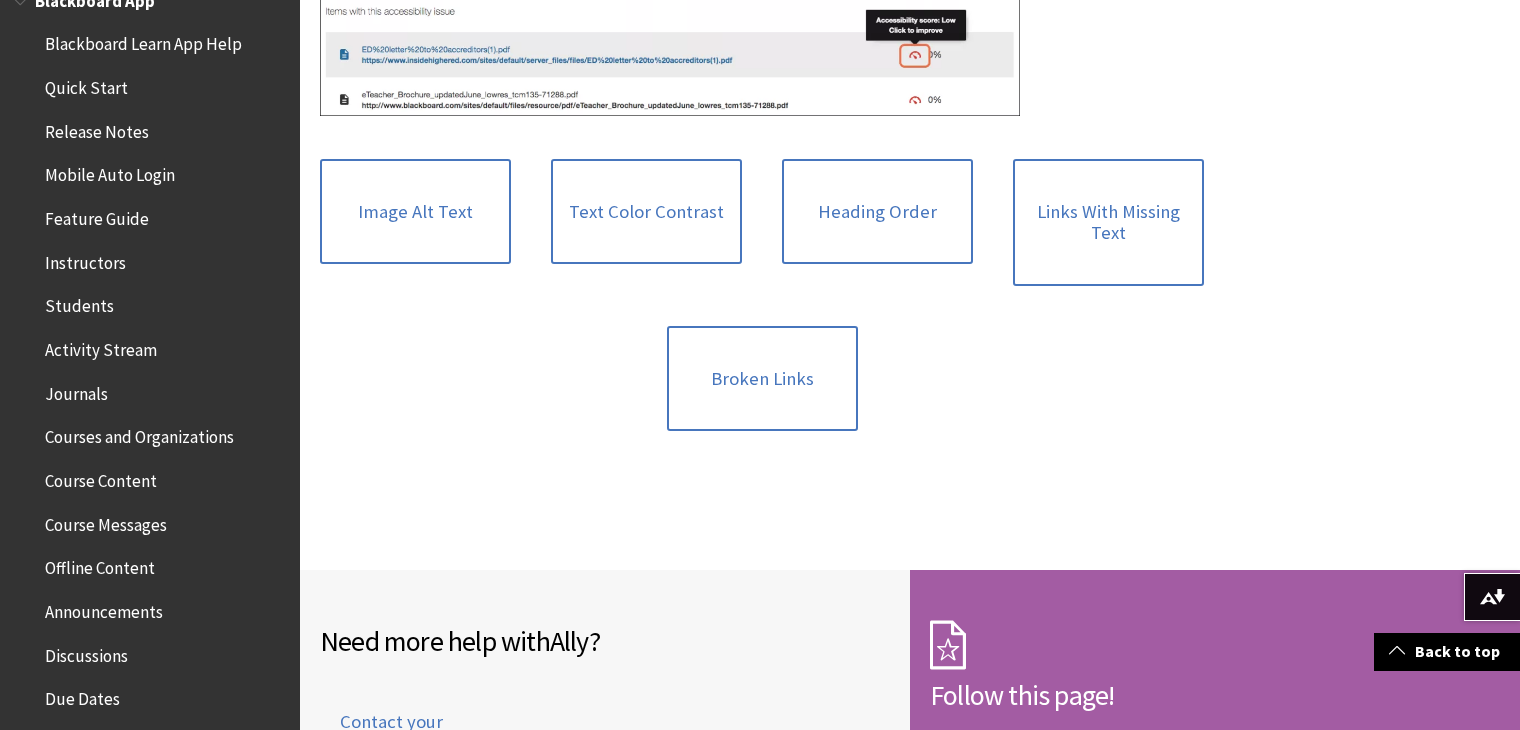 click on "Students" at bounding box center [79, 303] 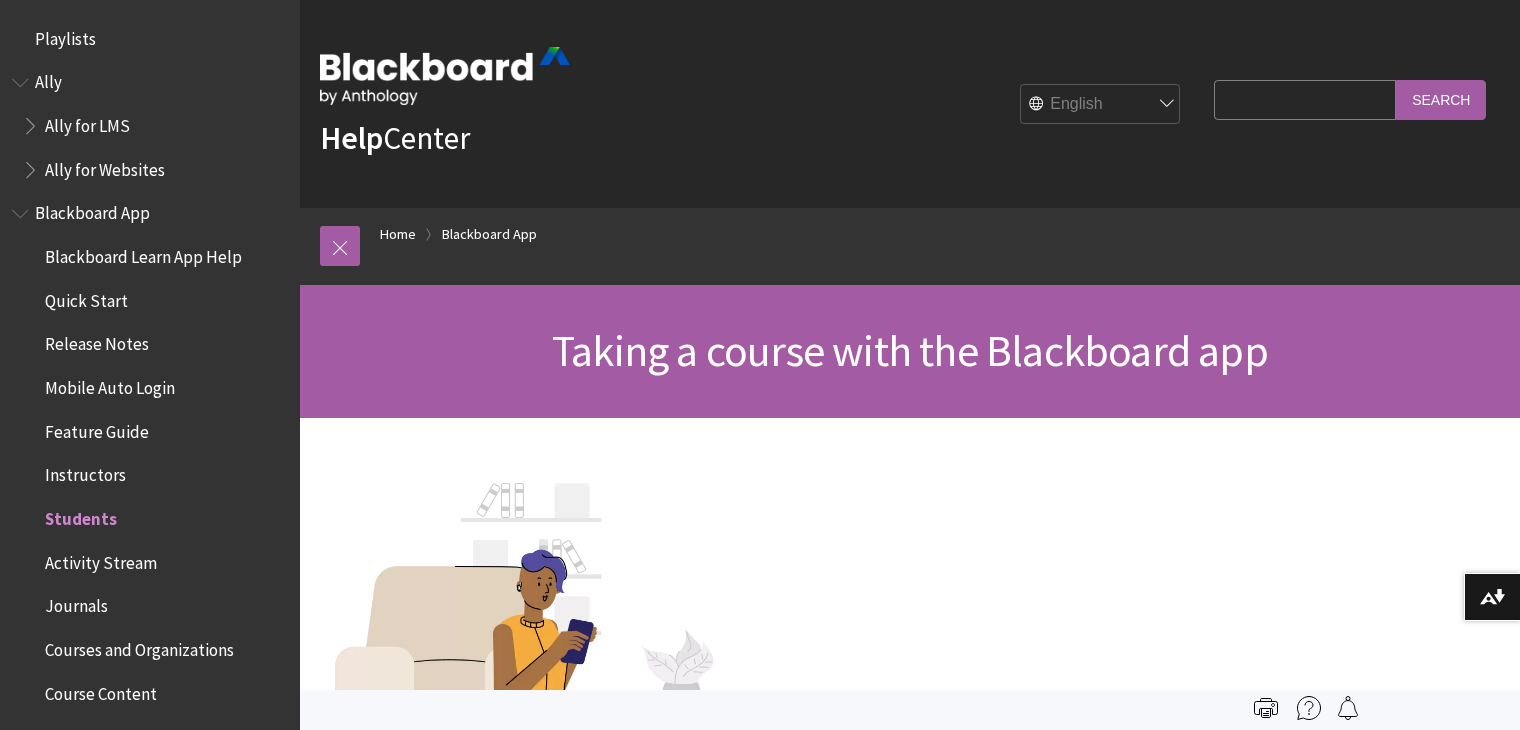 scroll, scrollTop: 0, scrollLeft: 0, axis: both 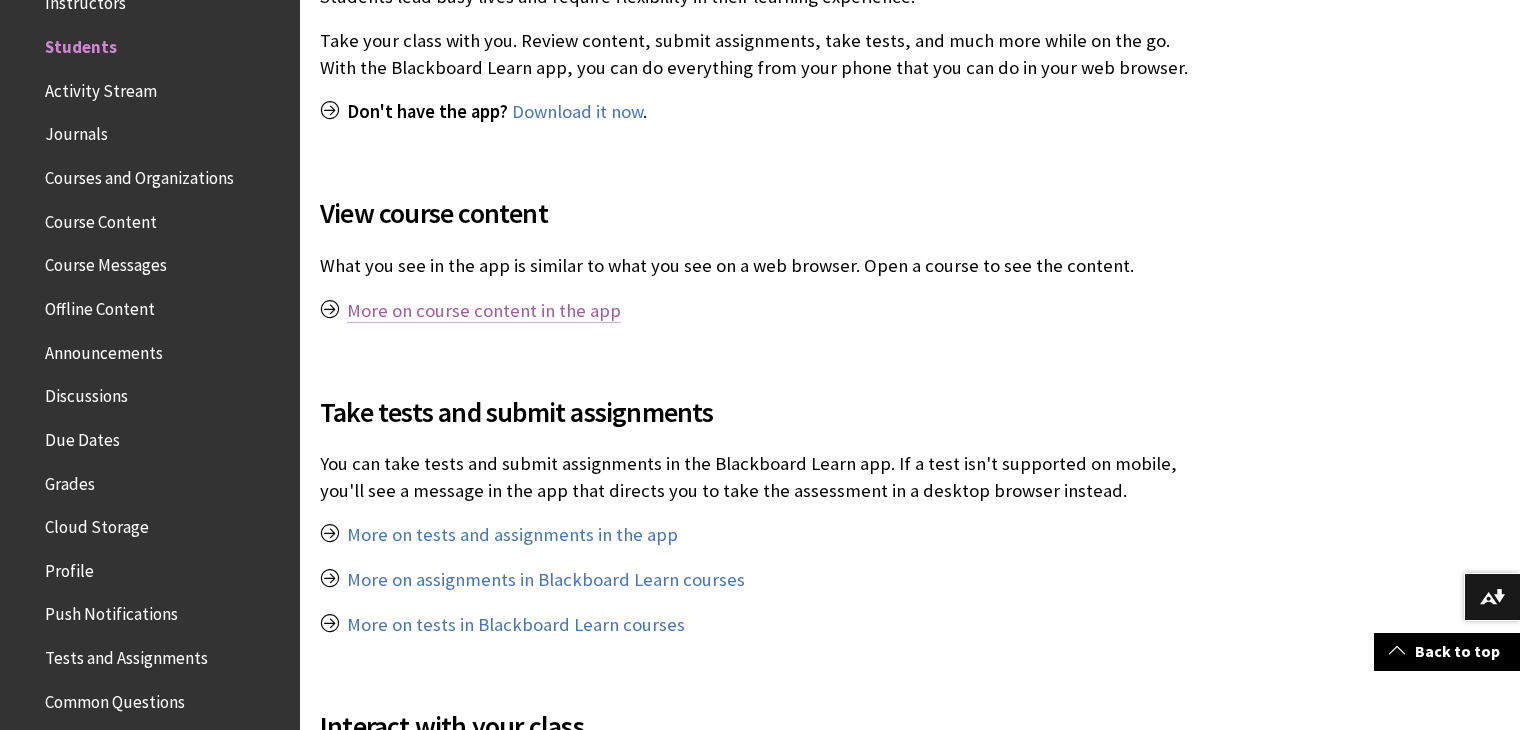 click on "More on course content in the app" at bounding box center [484, 311] 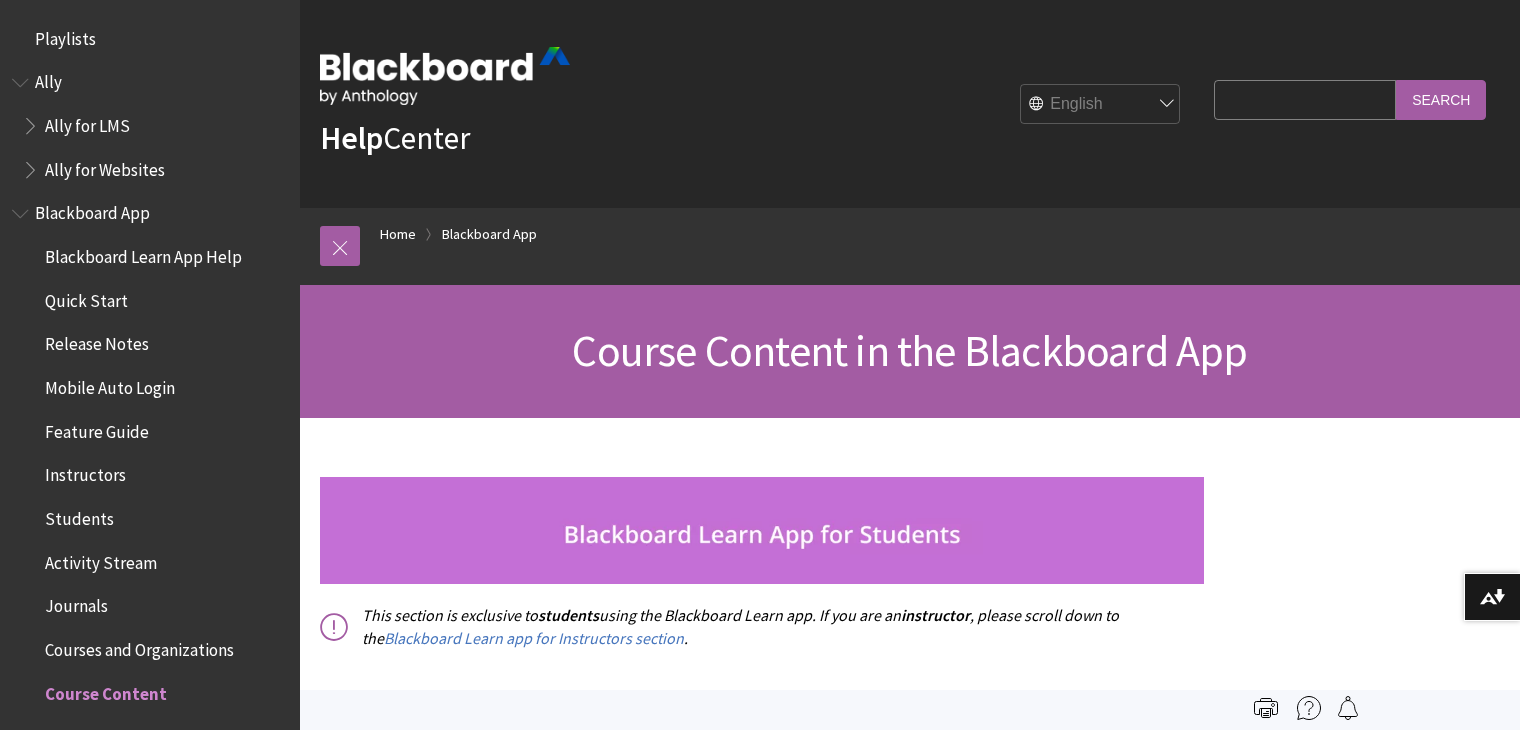 scroll, scrollTop: 0, scrollLeft: 0, axis: both 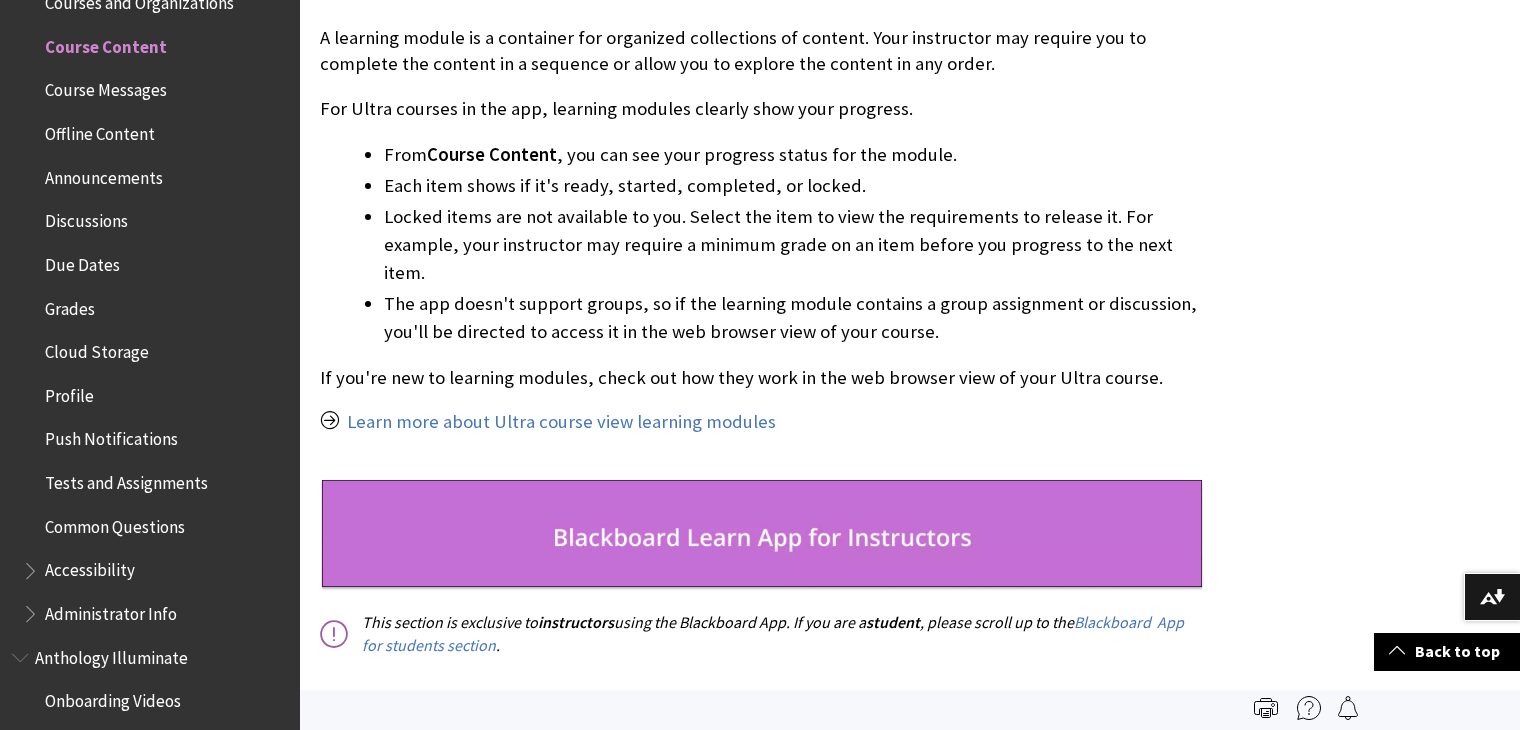 click at bounding box center (1309, 708) 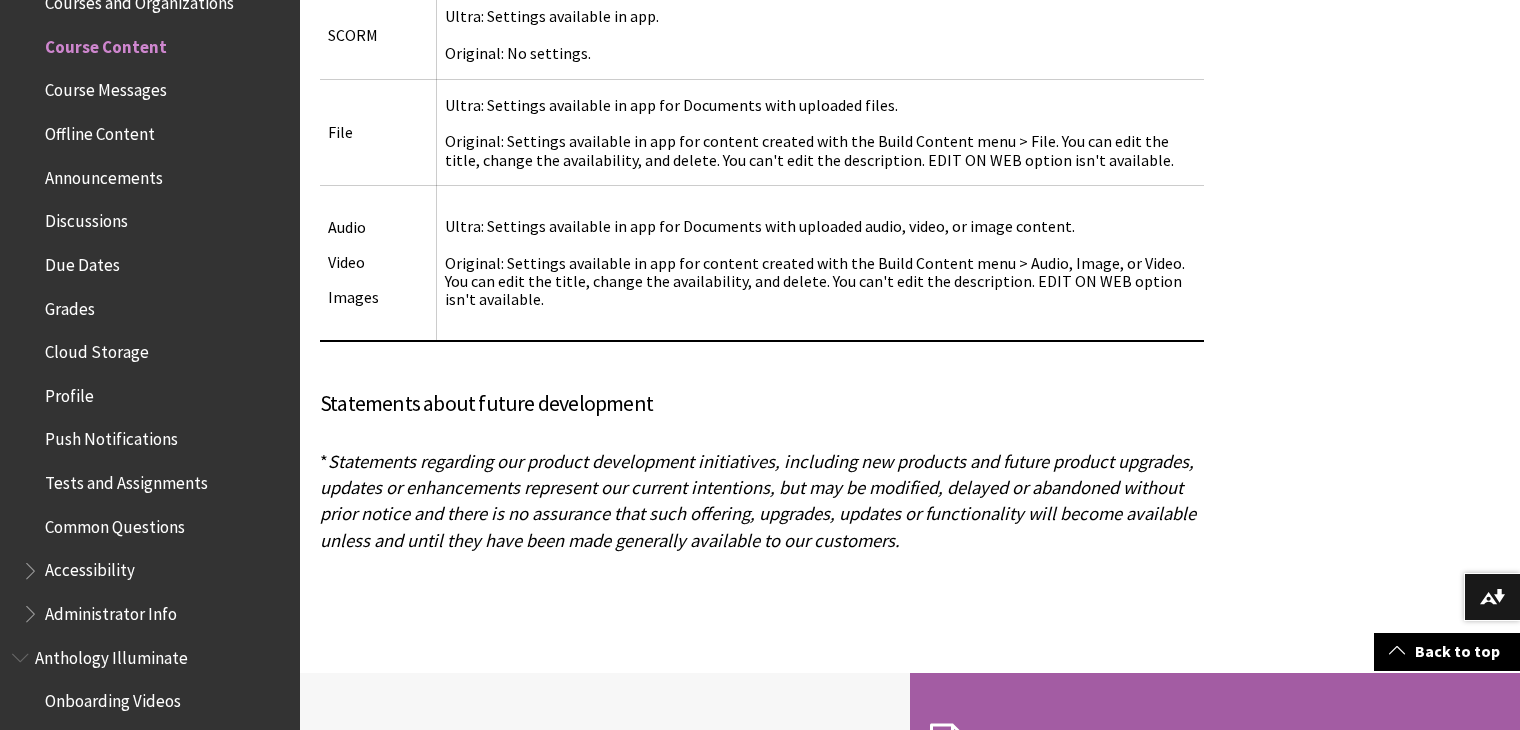 scroll, scrollTop: 9022, scrollLeft: 0, axis: vertical 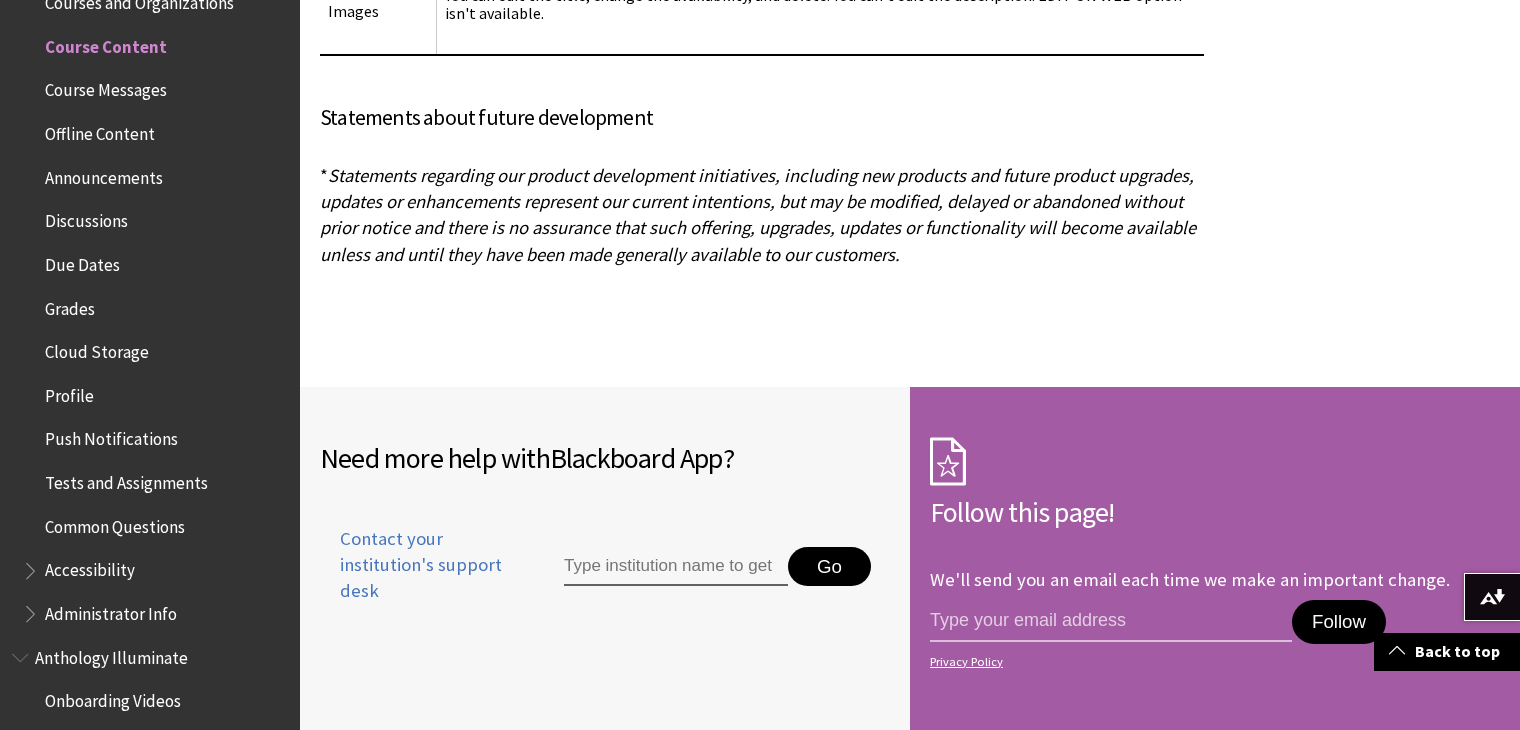 click at bounding box center (676, 567) 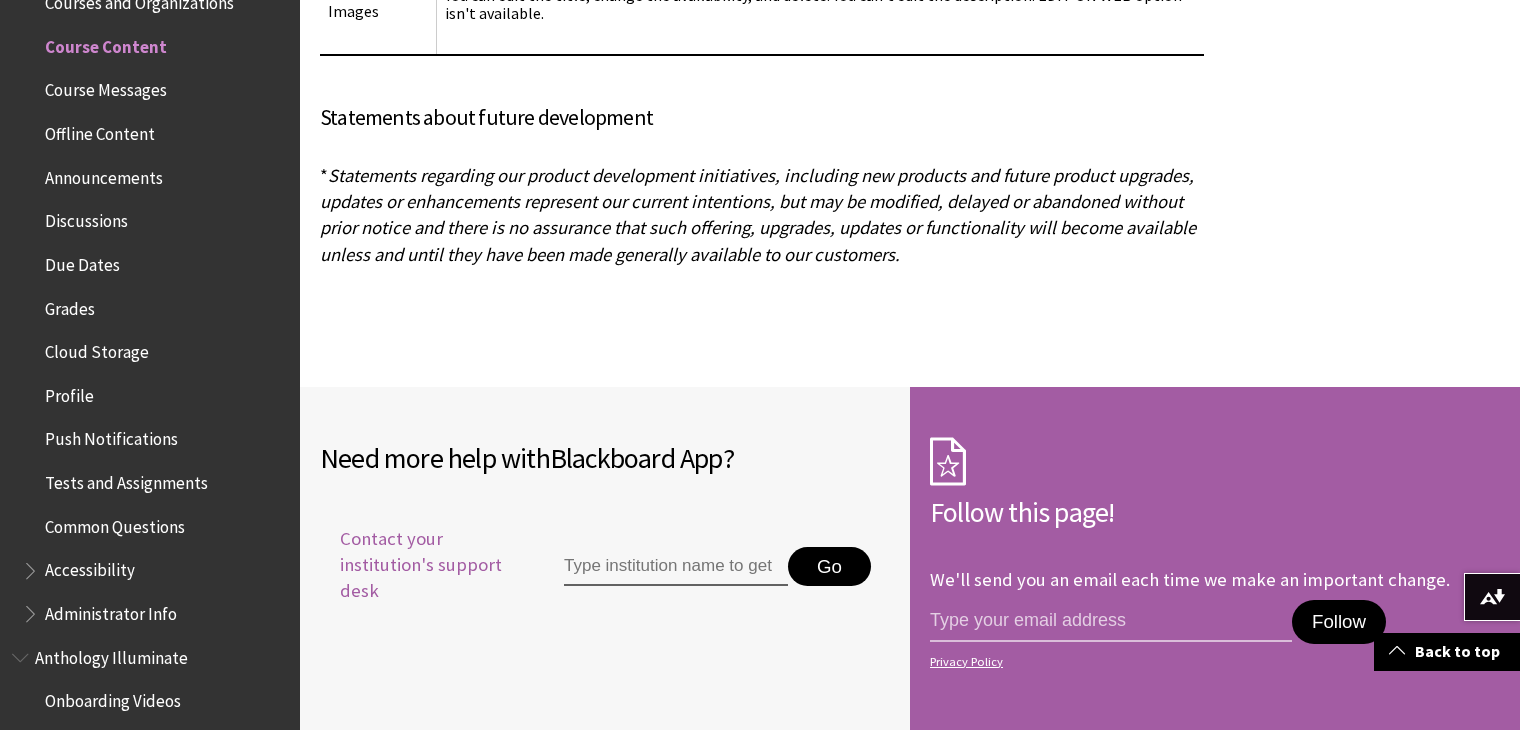 click on "Contact your institution's support desk" at bounding box center [419, 565] 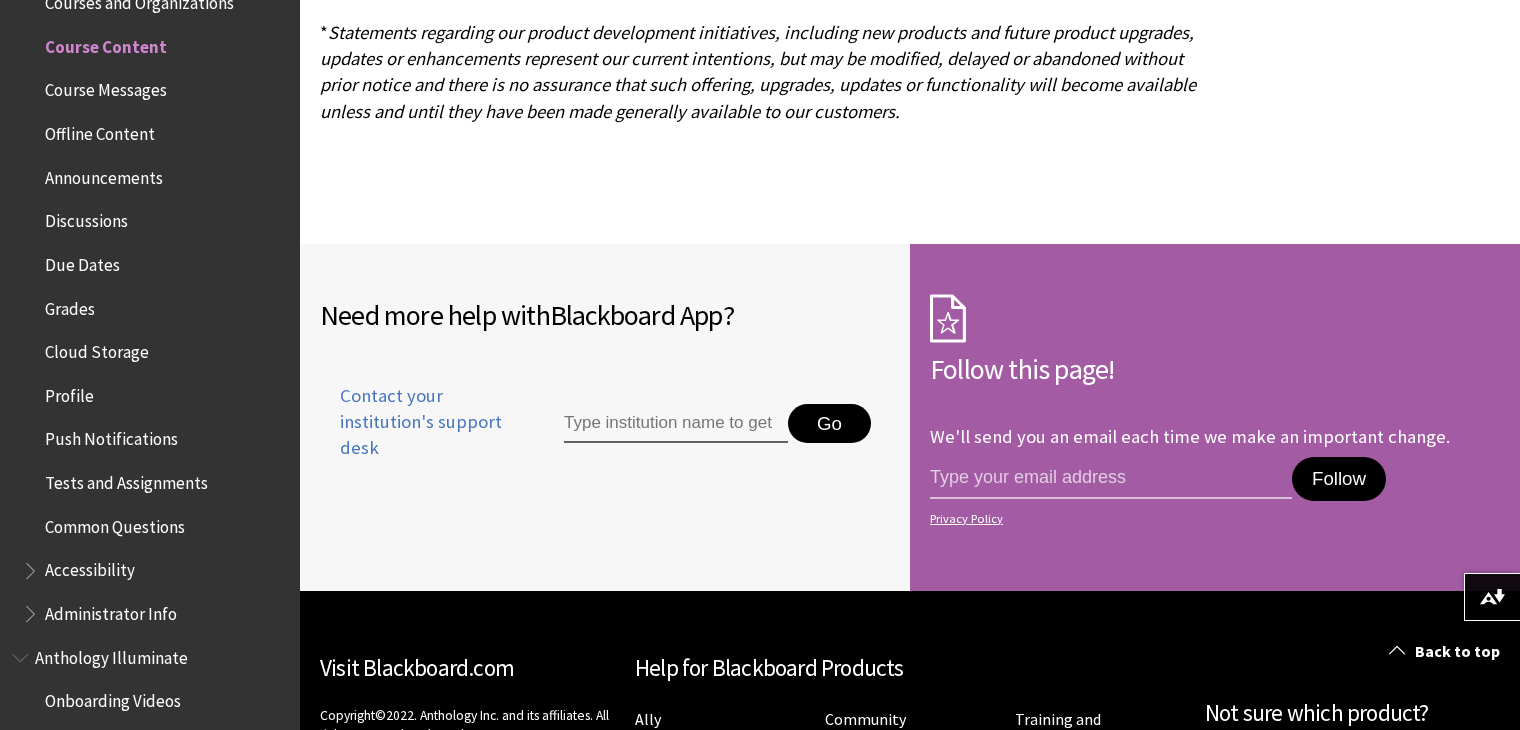 scroll, scrollTop: 9311, scrollLeft: 0, axis: vertical 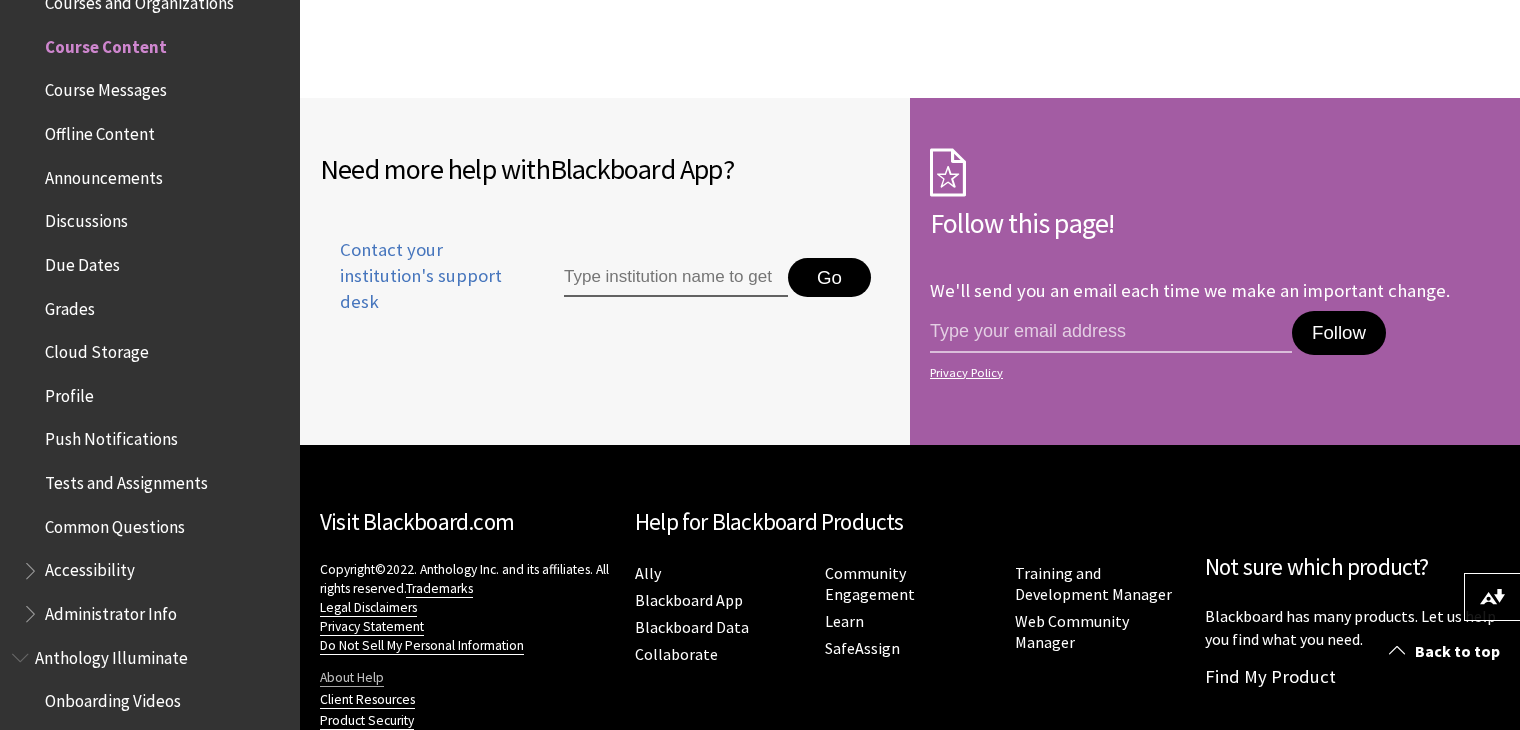 click on "About Help" at bounding box center (352, 678) 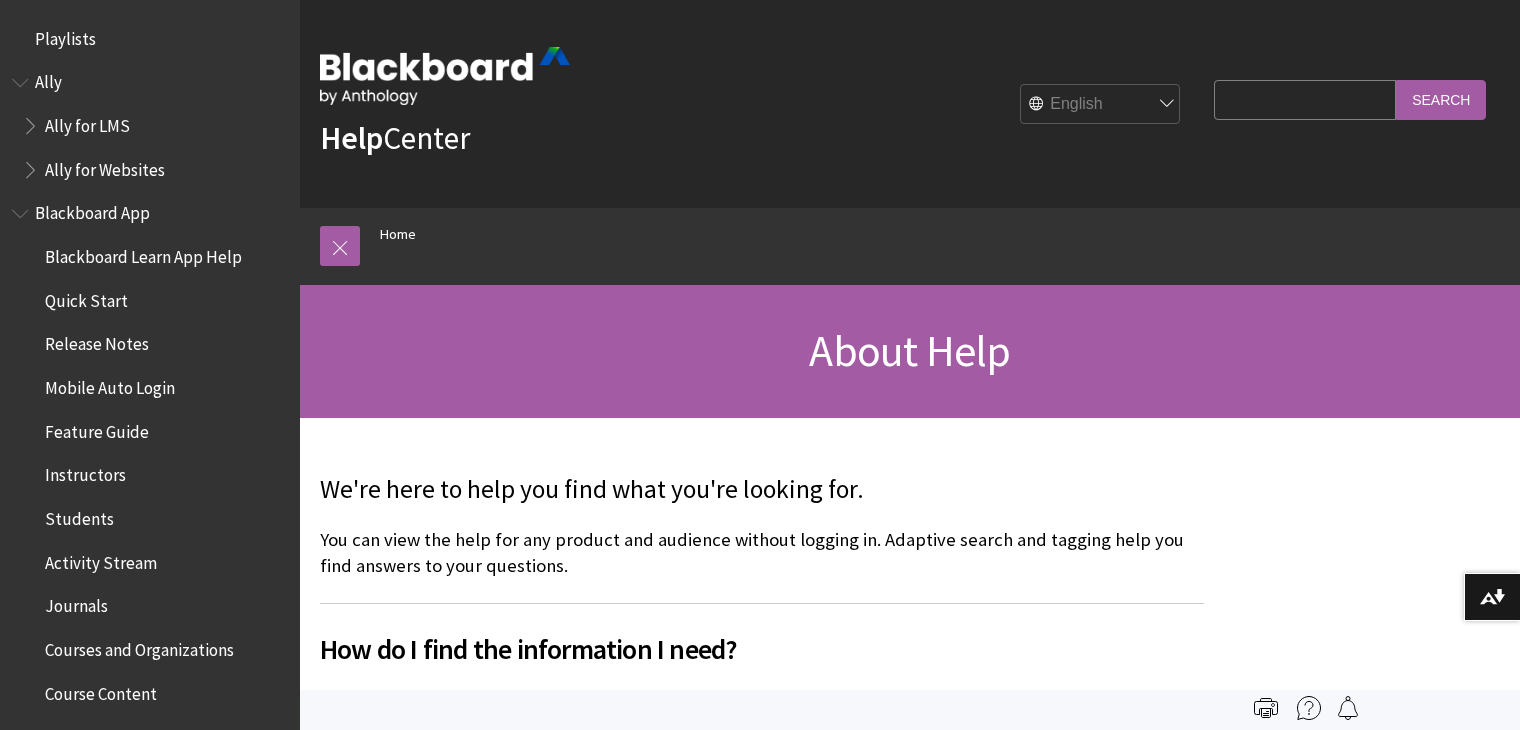 scroll, scrollTop: 0, scrollLeft: 0, axis: both 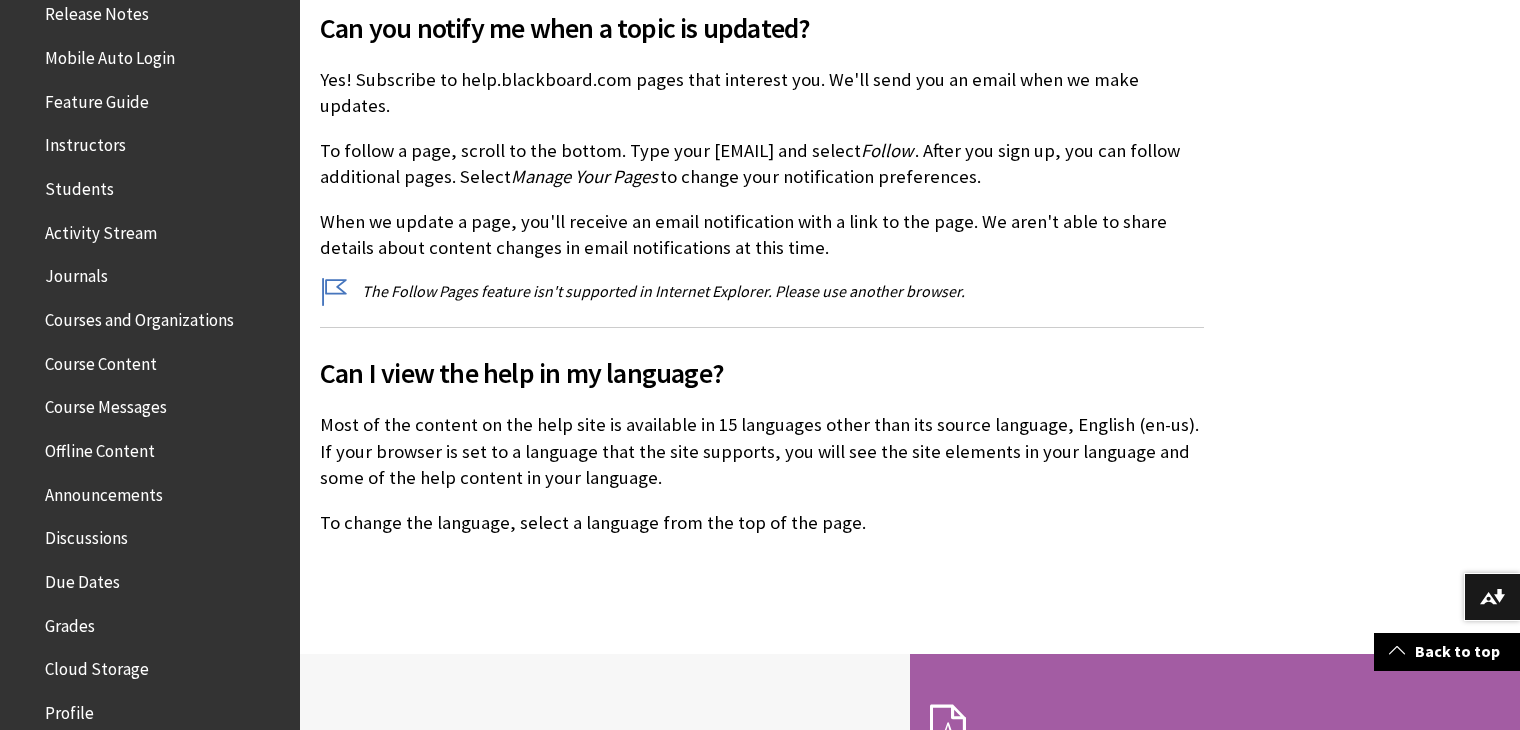 click on "Course Content" at bounding box center [101, 360] 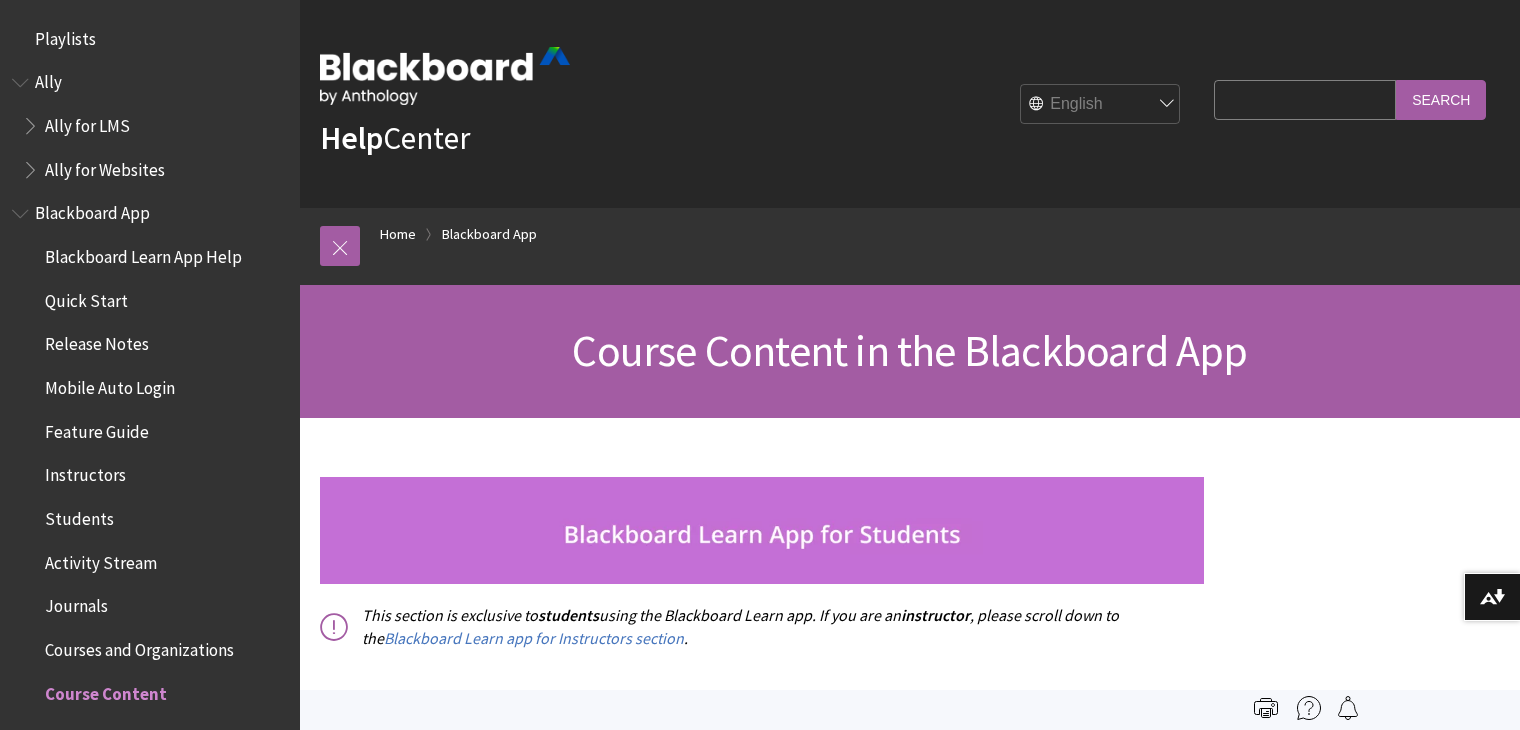 scroll, scrollTop: 0, scrollLeft: 0, axis: both 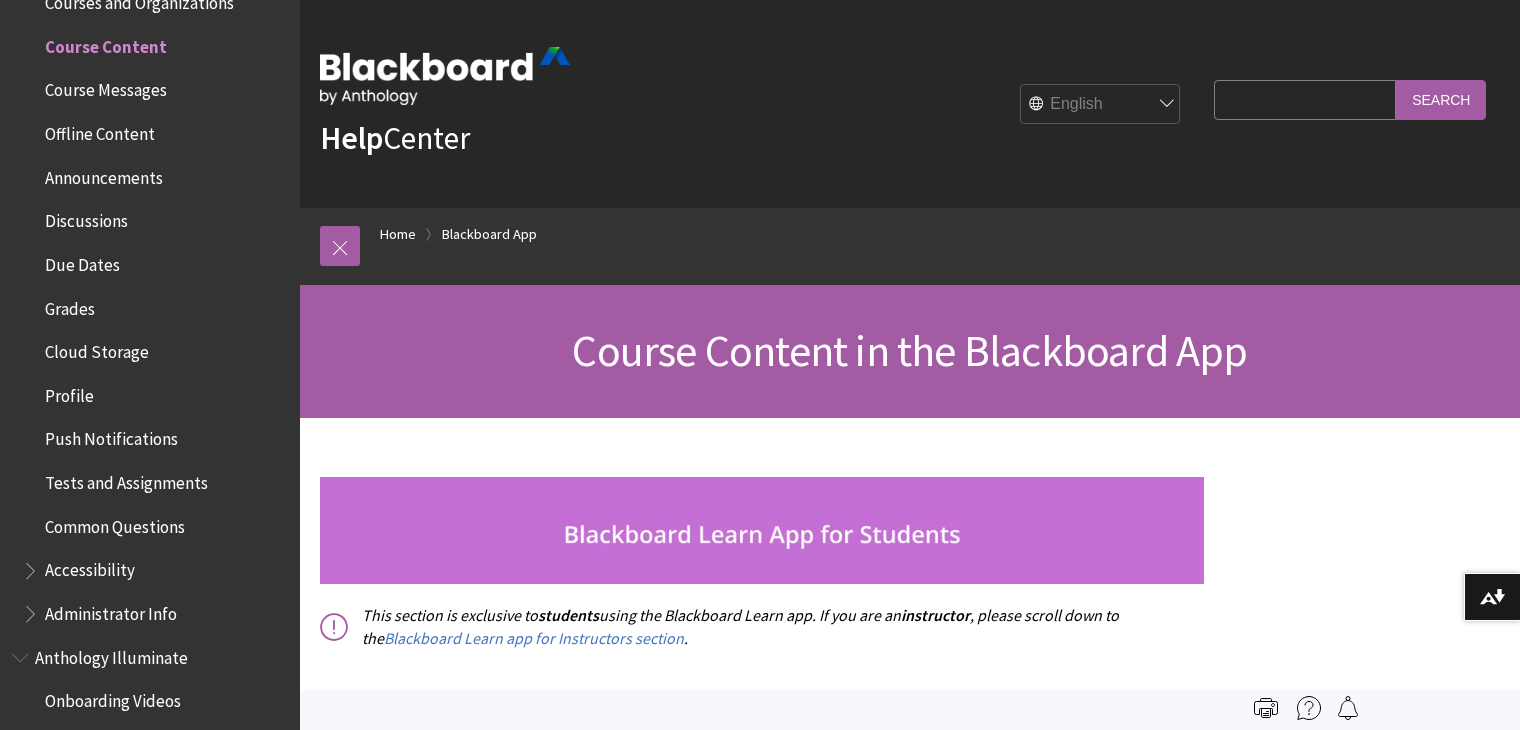 click on "Search Query" at bounding box center [1305, 99] 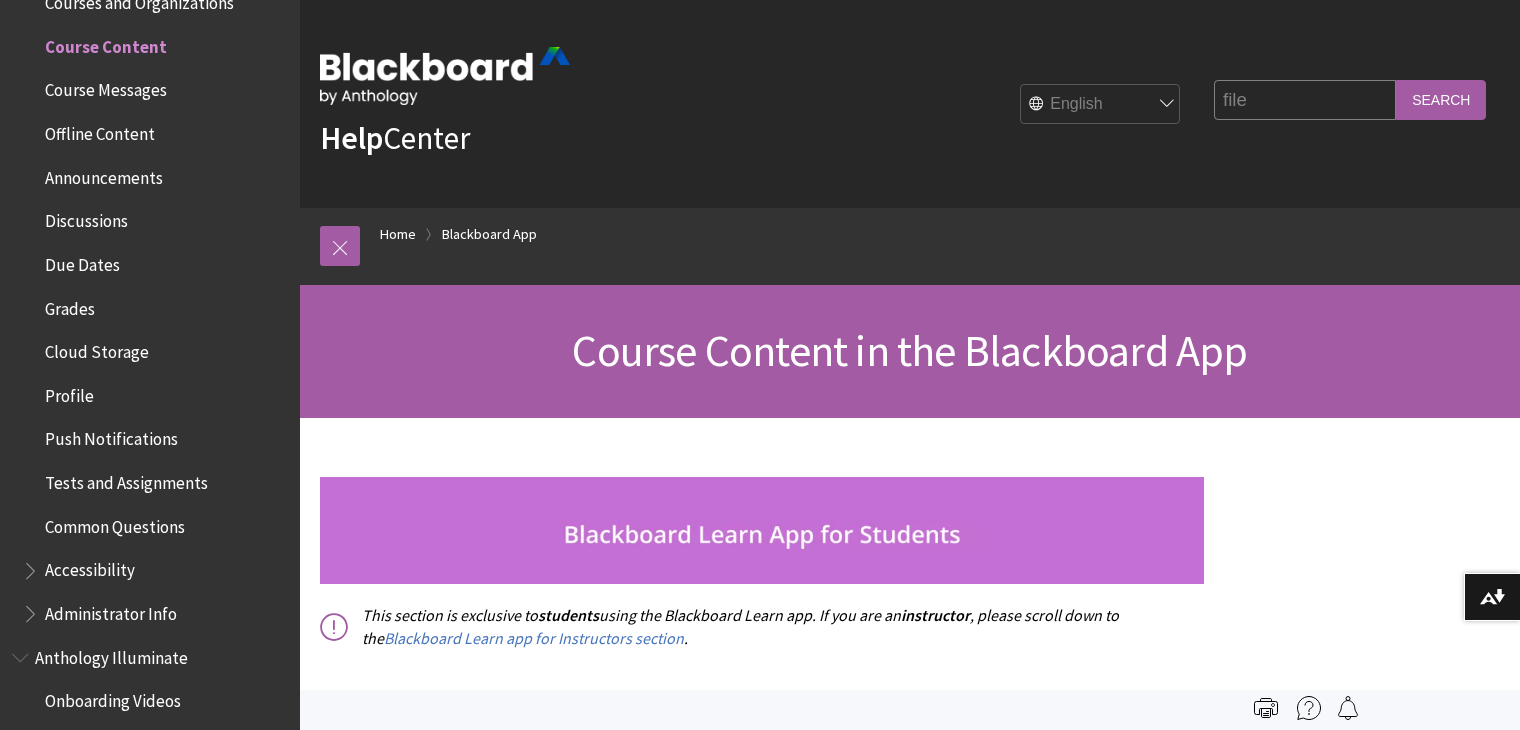 click on "Search" at bounding box center [1441, 99] 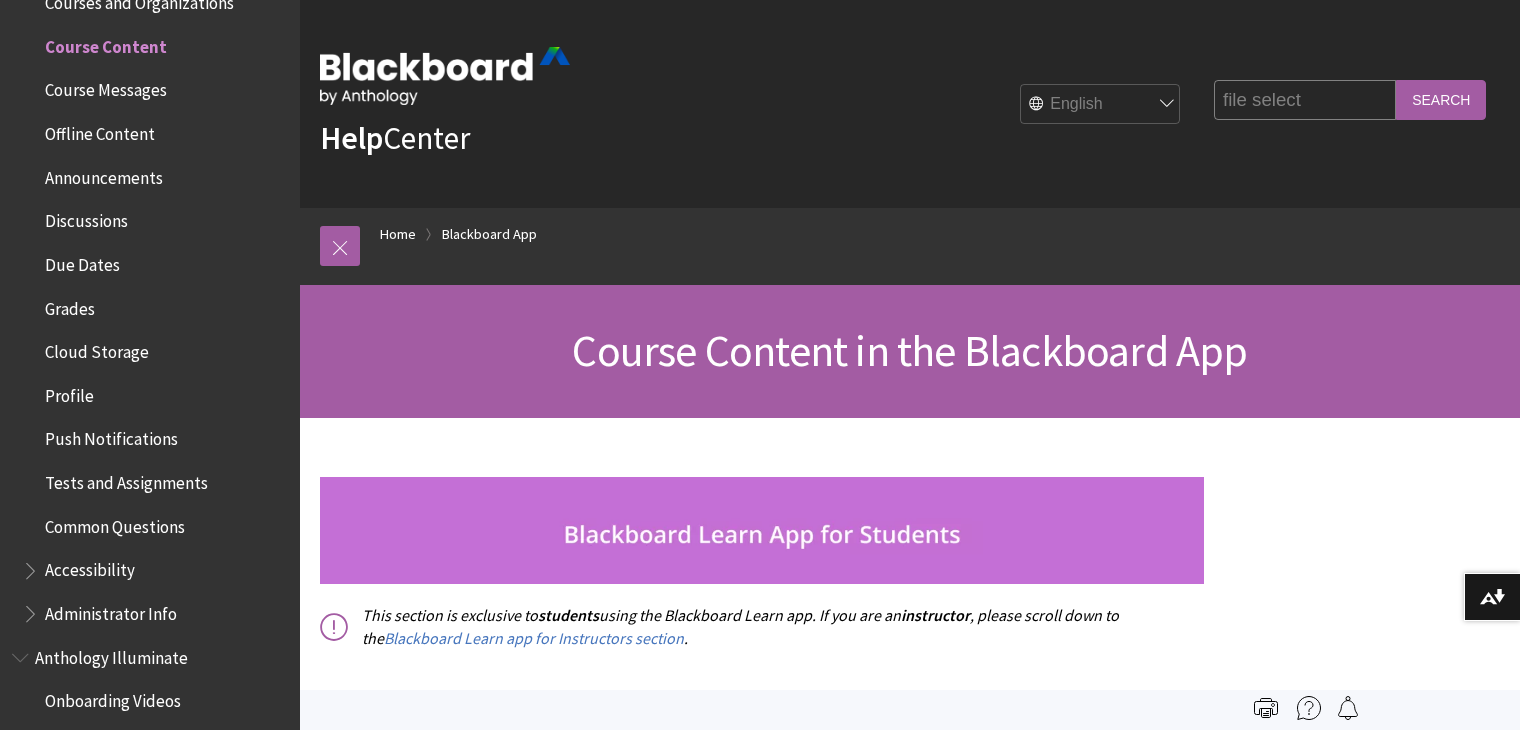 click on "Search" at bounding box center (1441, 99) 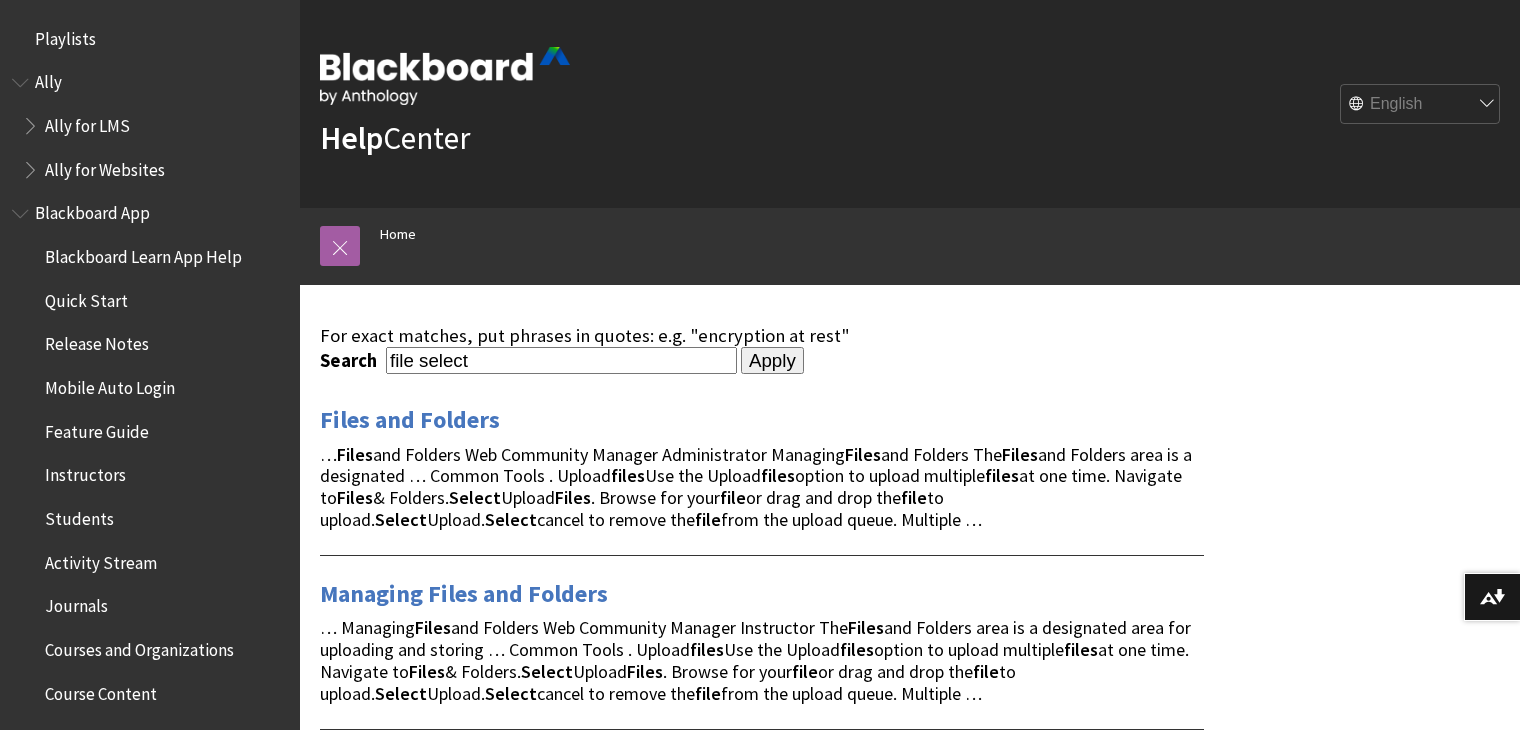 scroll, scrollTop: 0, scrollLeft: 0, axis: both 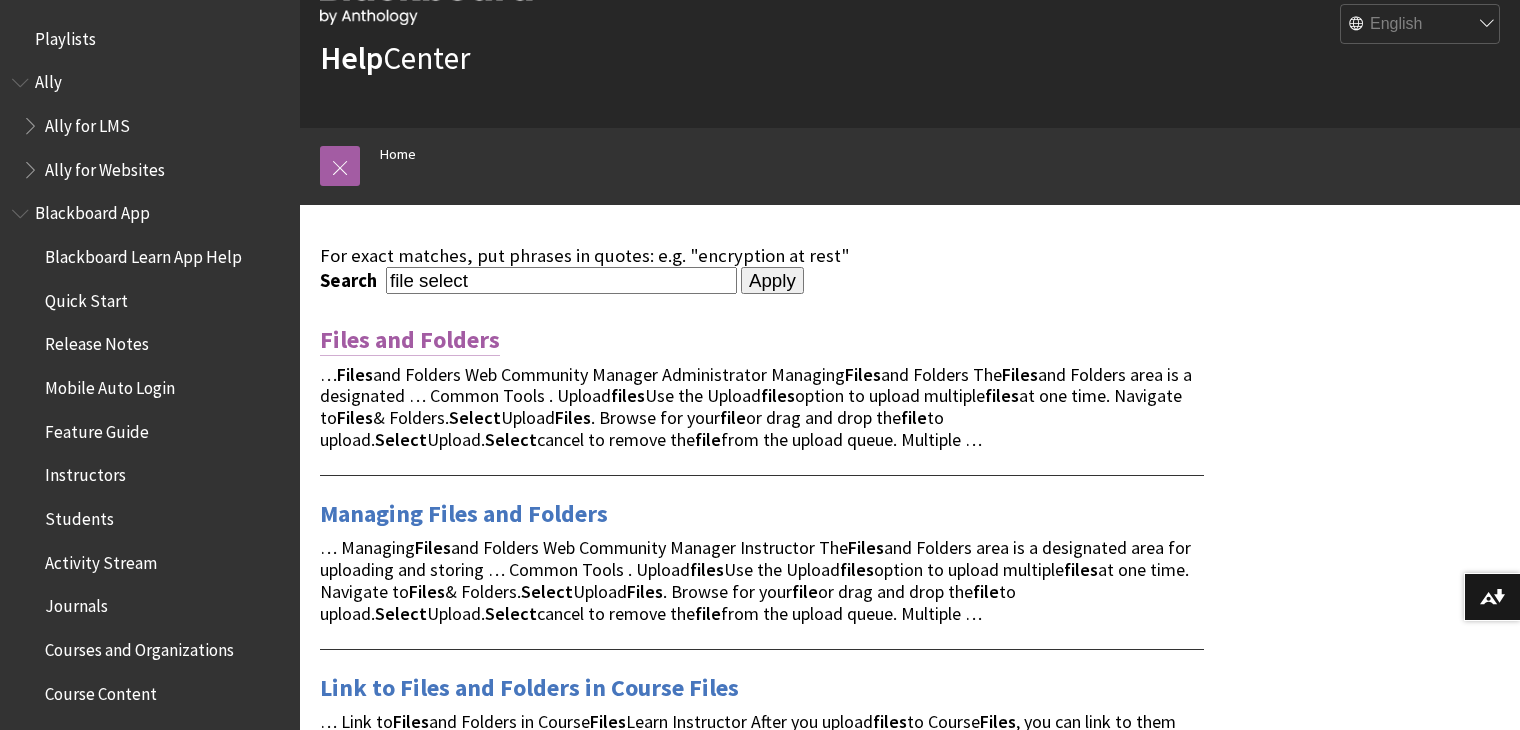 click on "Files and Folders" at bounding box center [410, 340] 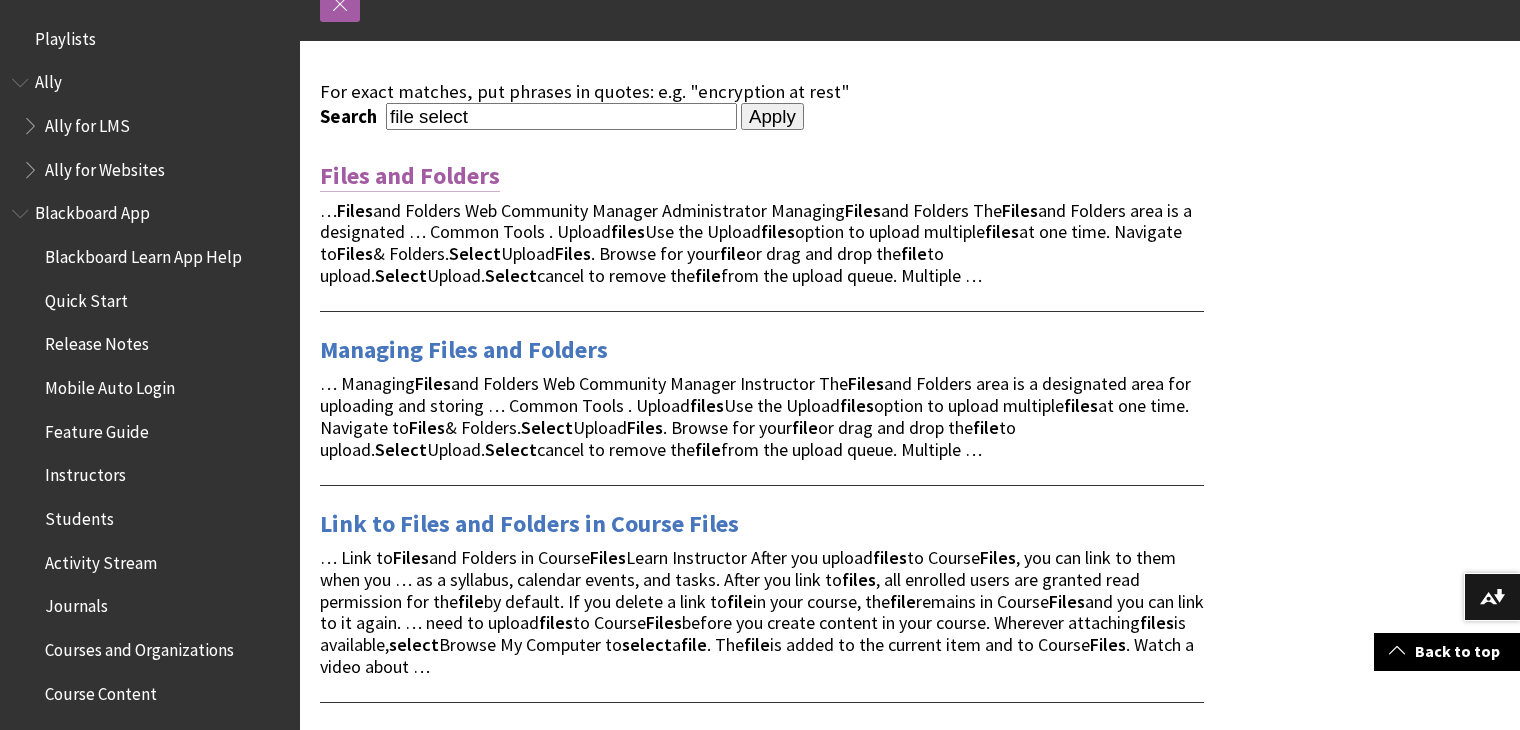 scroll, scrollTop: 243, scrollLeft: 0, axis: vertical 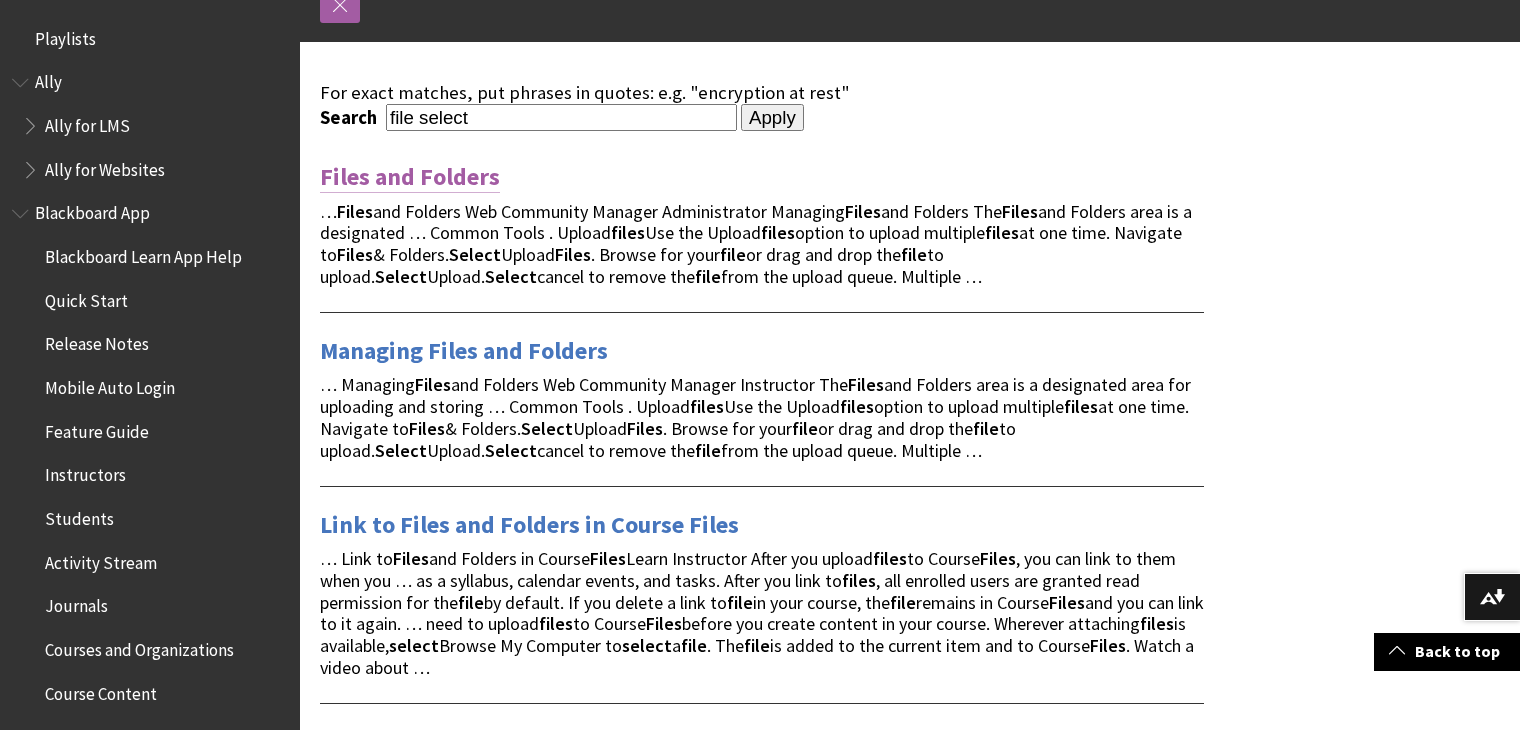 click on "Files and Folders" at bounding box center (410, 177) 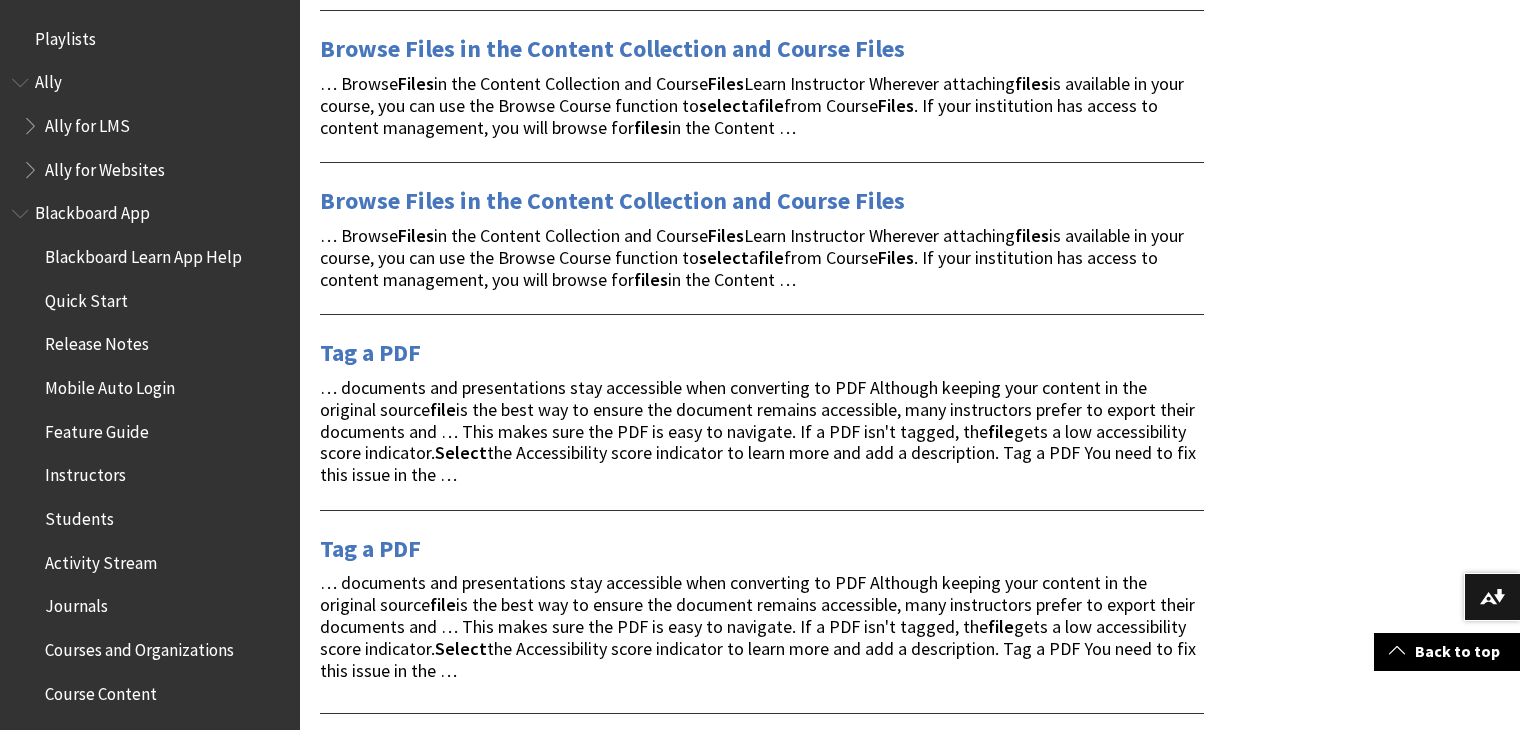 scroll, scrollTop: 3217, scrollLeft: 0, axis: vertical 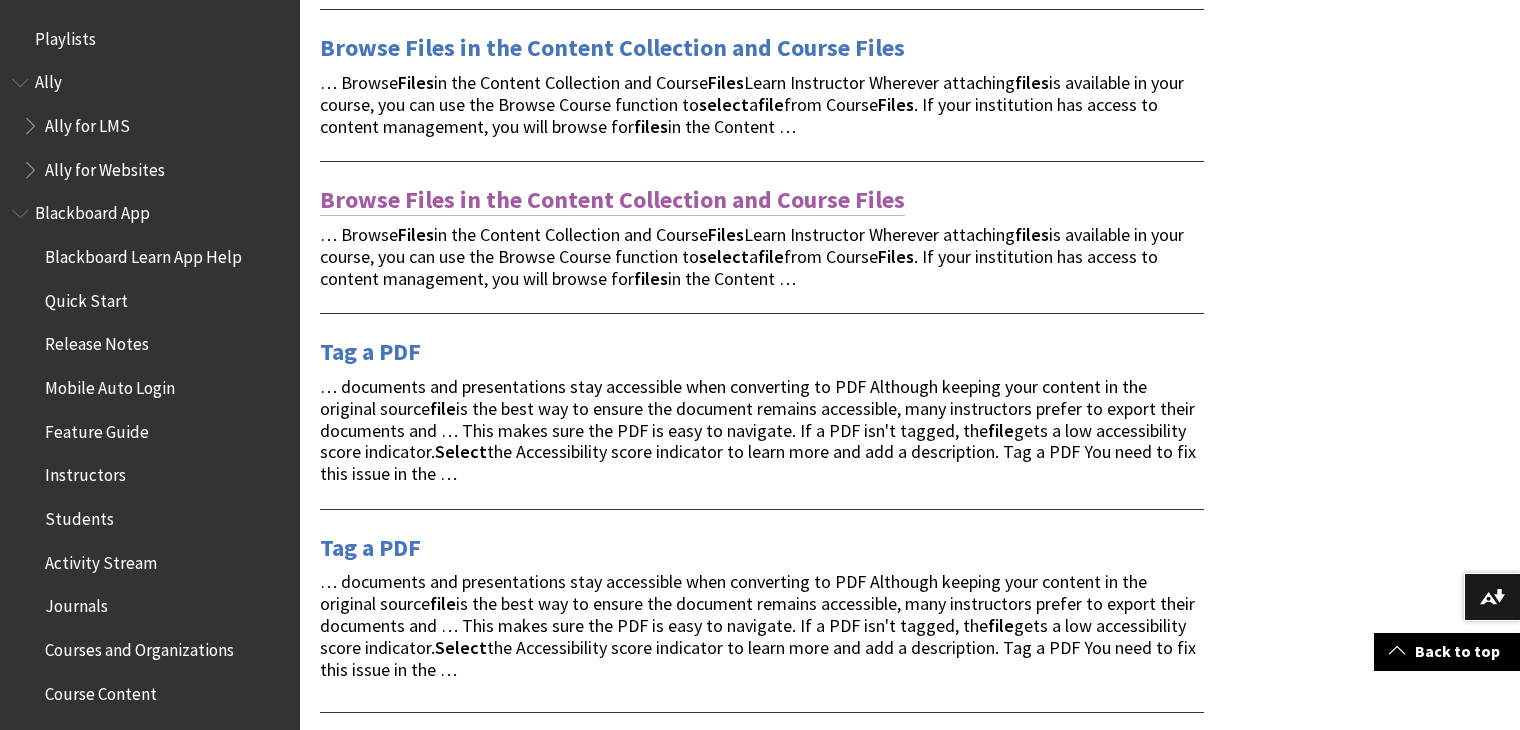 click on "Browse Files in the Content Collection and Course Files" at bounding box center [612, 200] 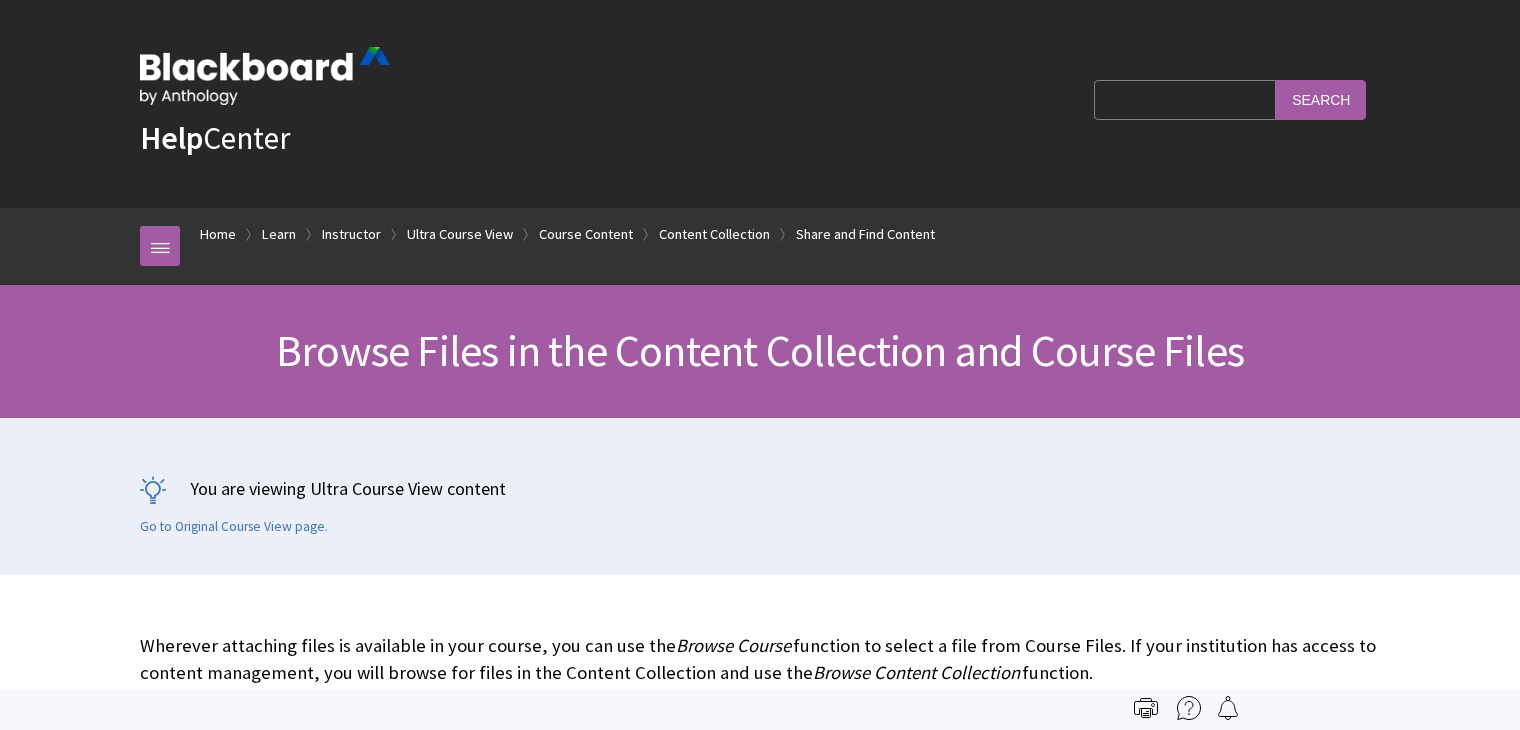 scroll, scrollTop: 0, scrollLeft: 0, axis: both 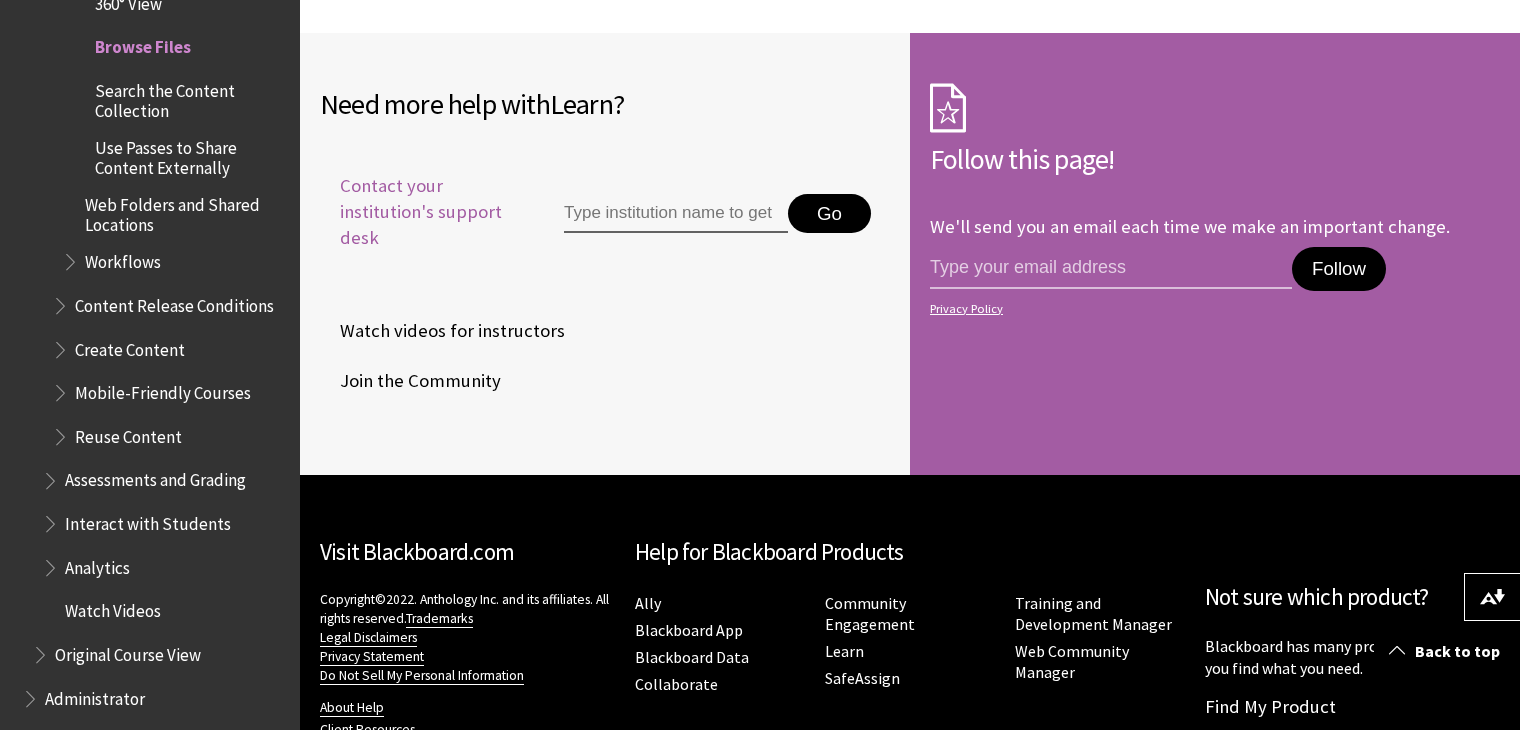 click on "Contact your institution's support desk" at bounding box center (419, 212) 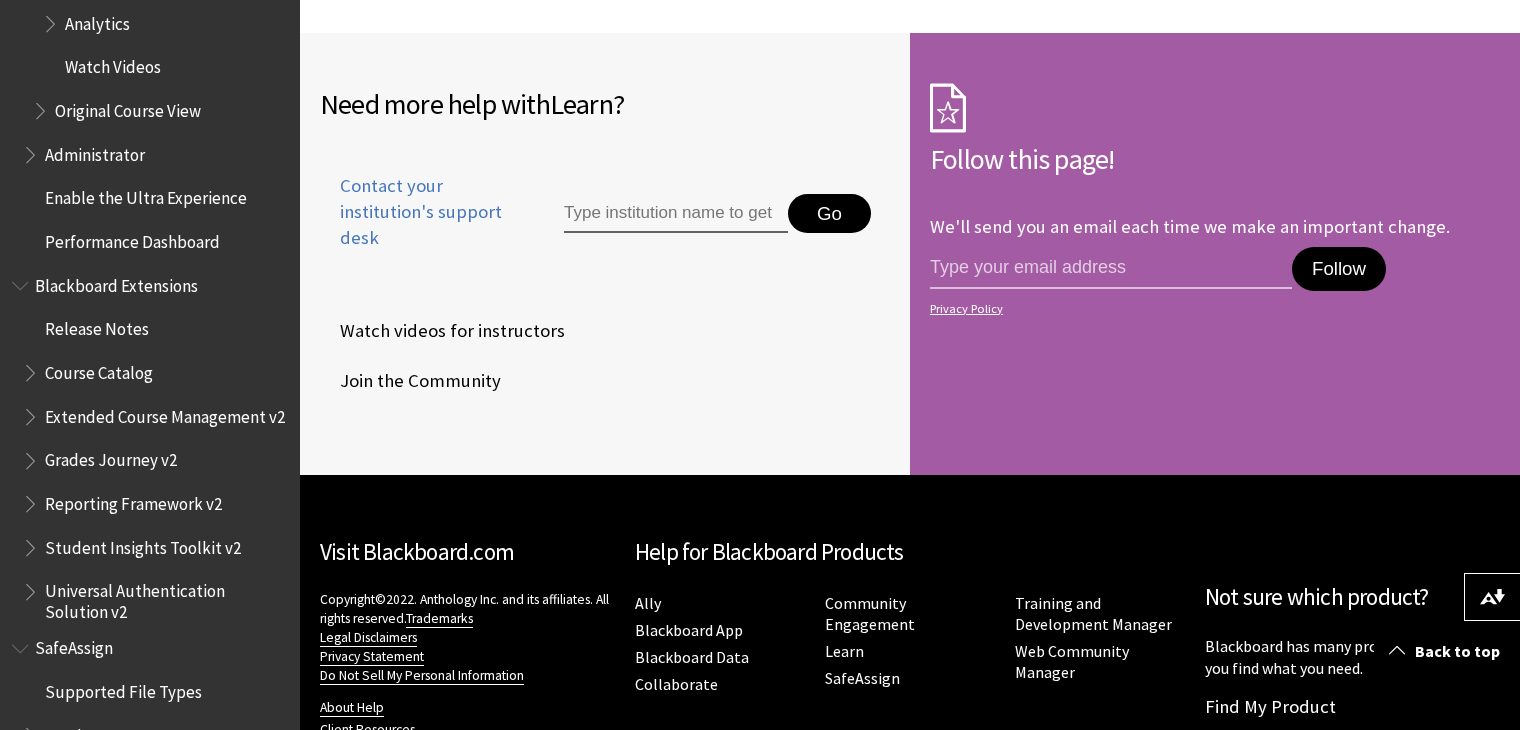 scroll, scrollTop: 3965, scrollLeft: 0, axis: vertical 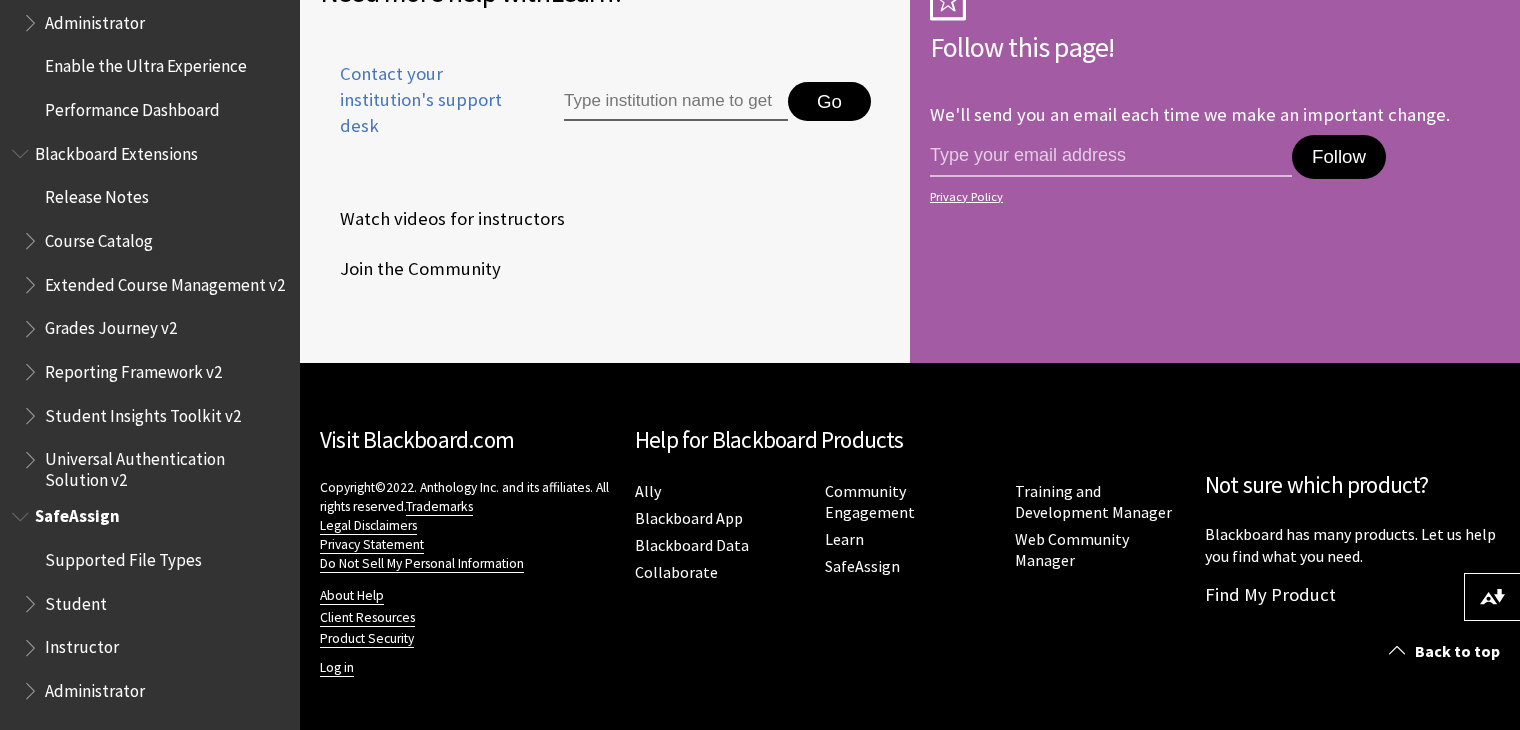 click on "Administrator" at bounding box center [95, 687] 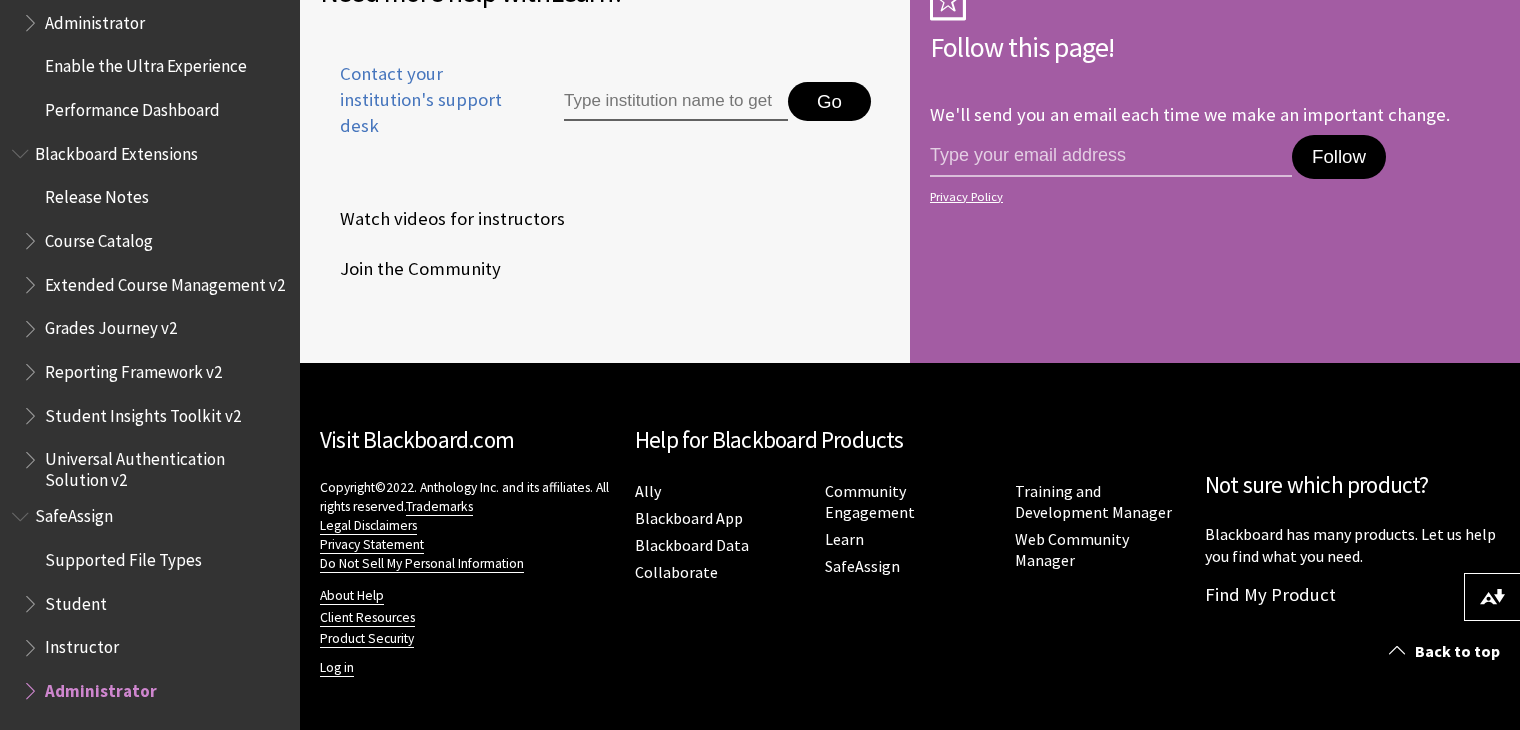 scroll, scrollTop: 2350, scrollLeft: 0, axis: vertical 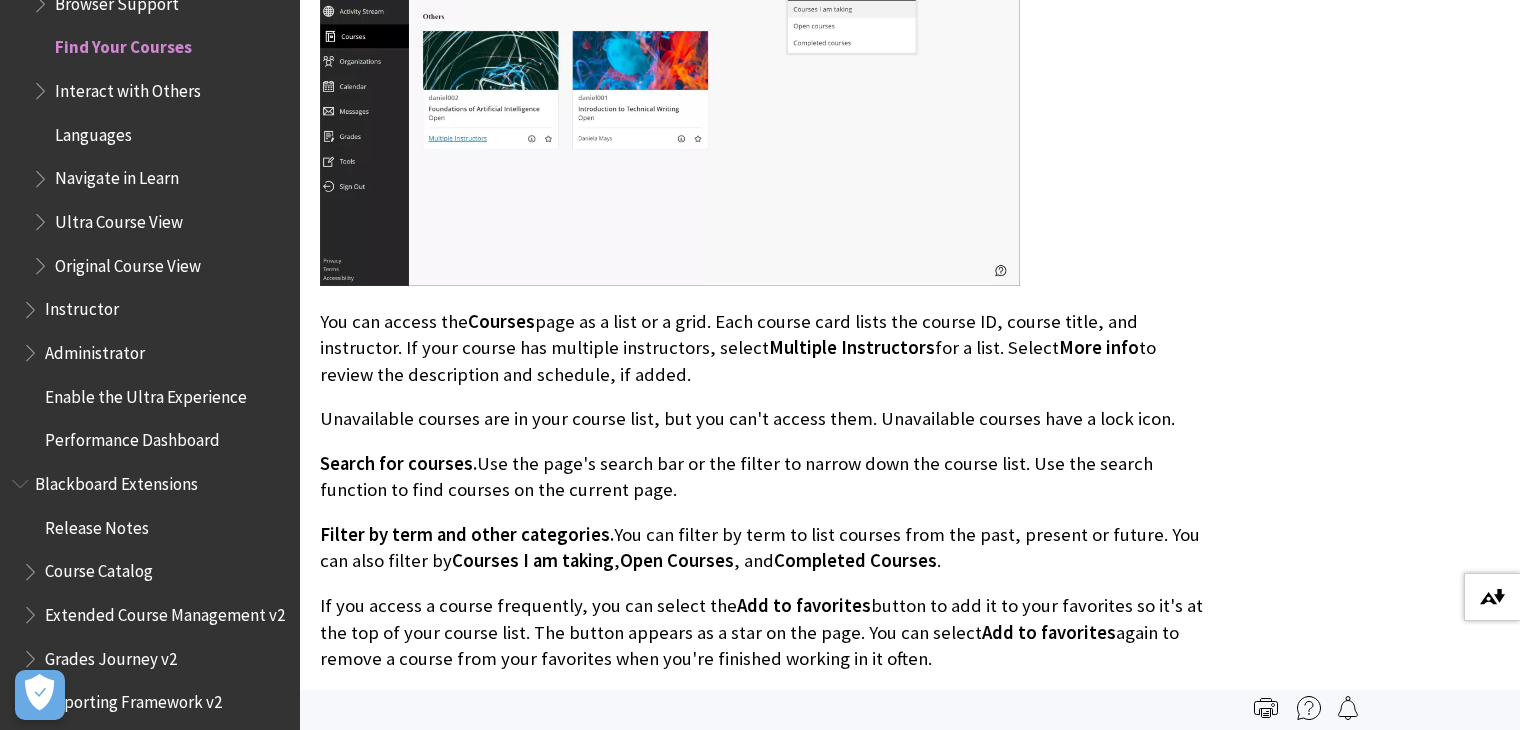 click on "Download alternative formats ..." at bounding box center [1492, 597] 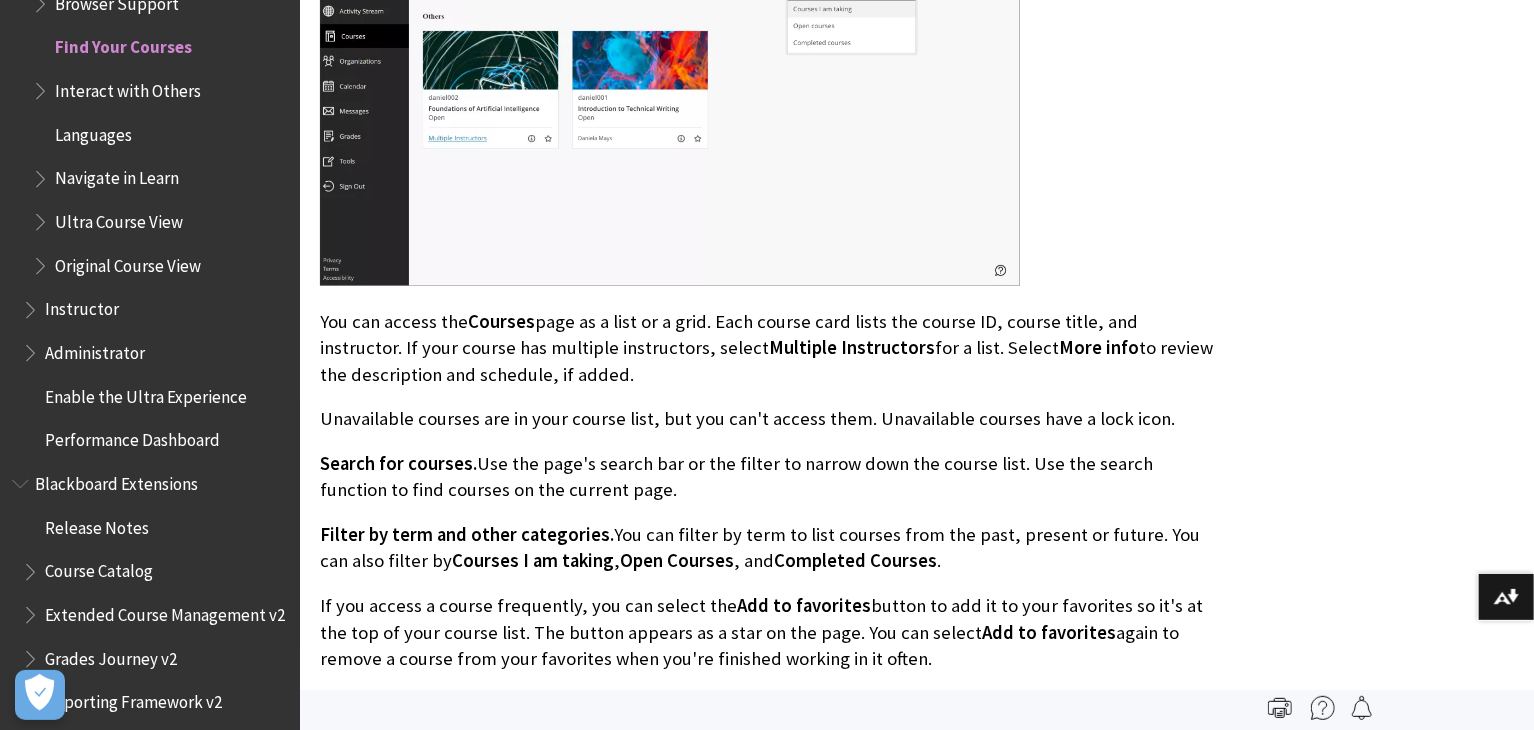 click at bounding box center (1323, 708) 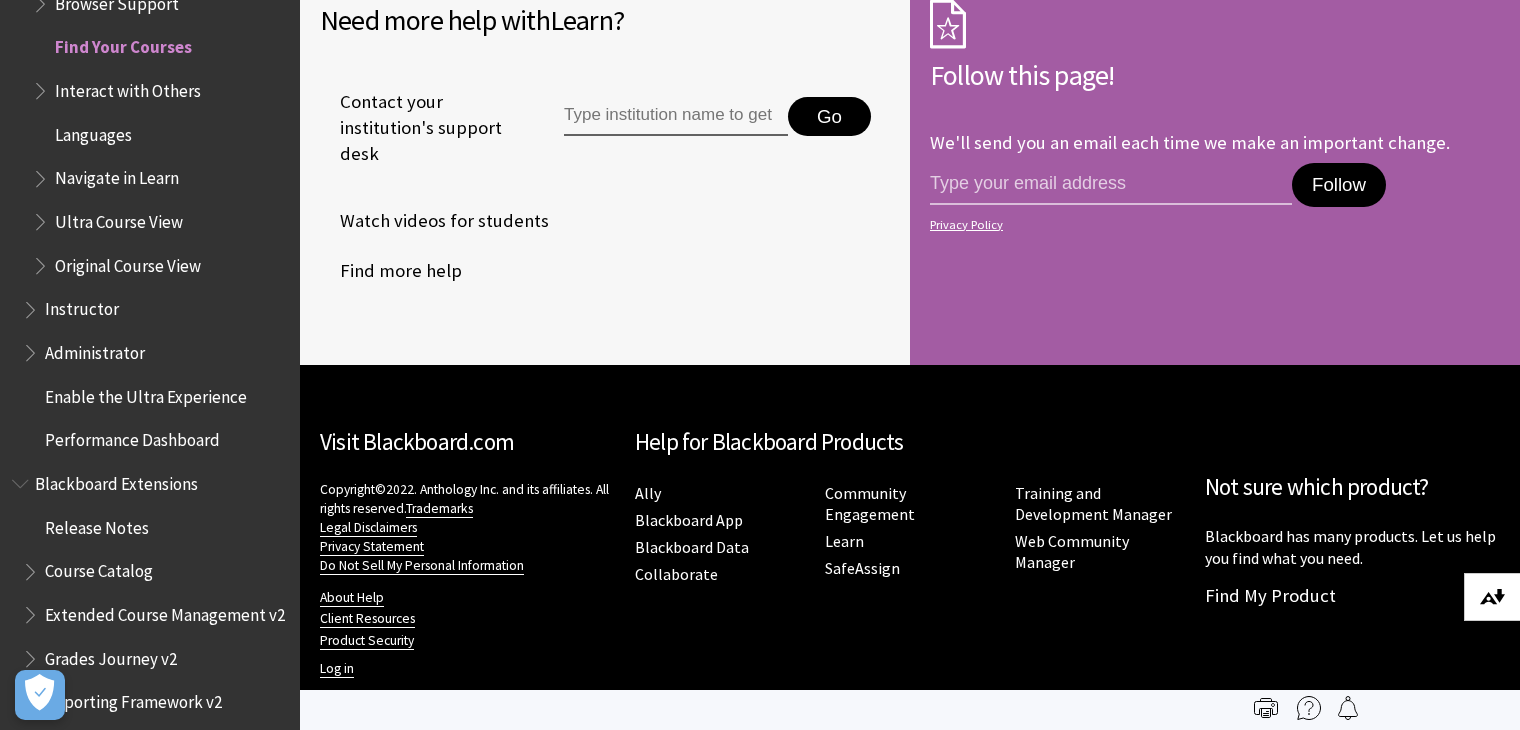 scroll, scrollTop: 4589, scrollLeft: 0, axis: vertical 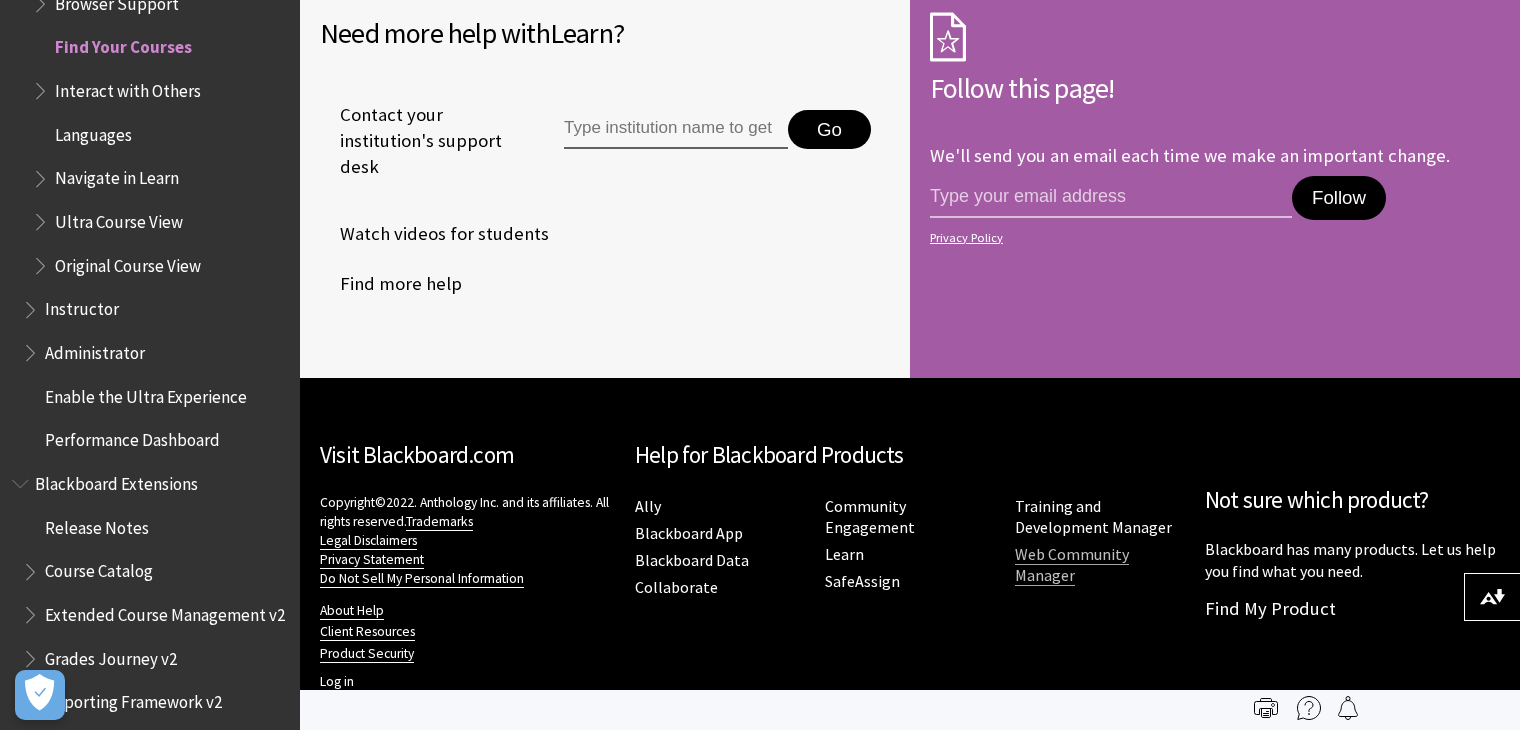 click on "Web Community Manager" at bounding box center (1072, 565) 